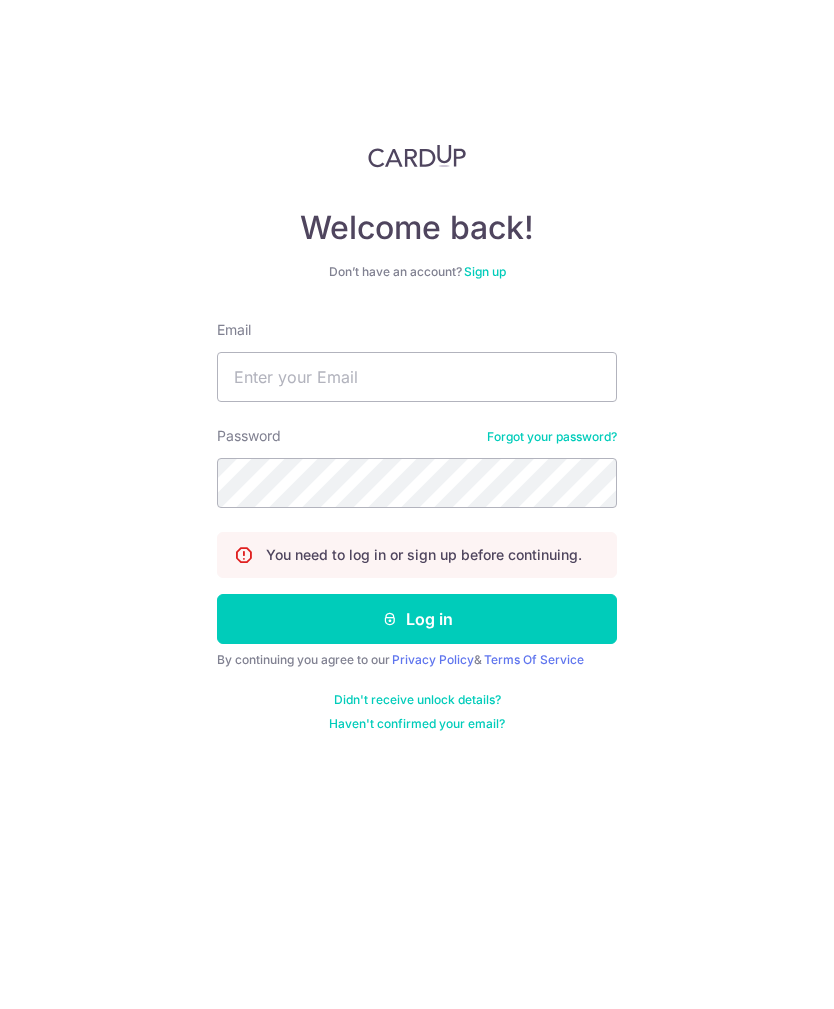 scroll, scrollTop: 0, scrollLeft: 0, axis: both 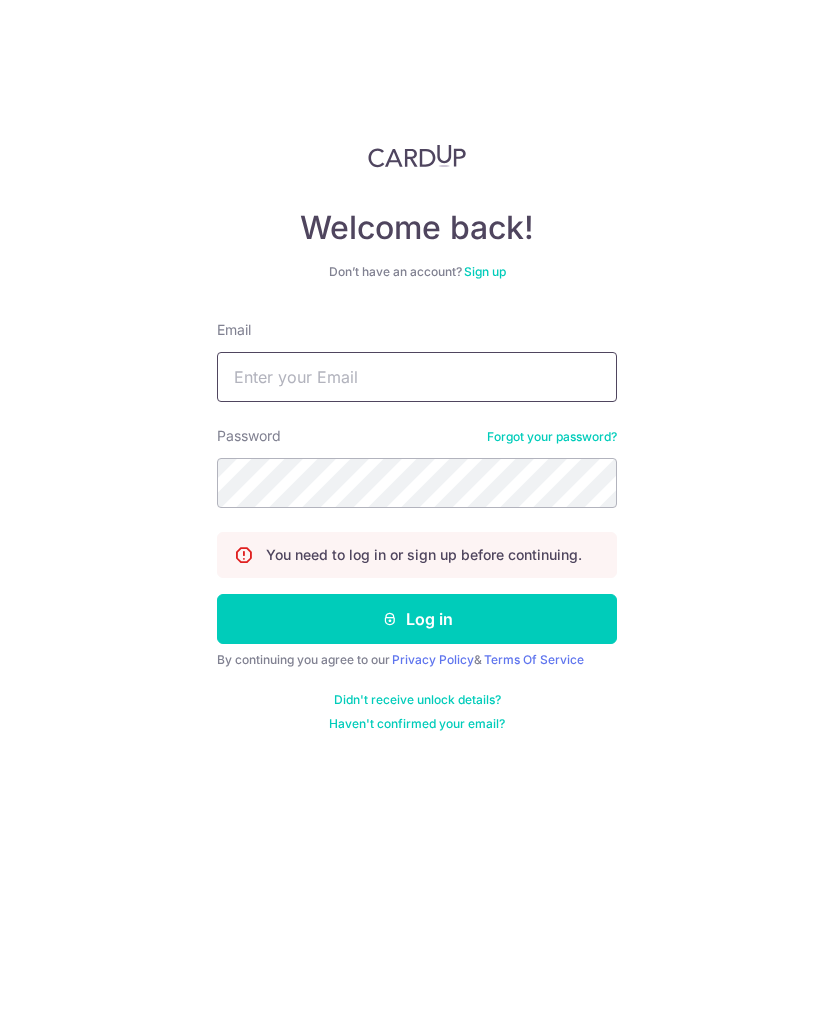 click on "Email" at bounding box center [417, 377] 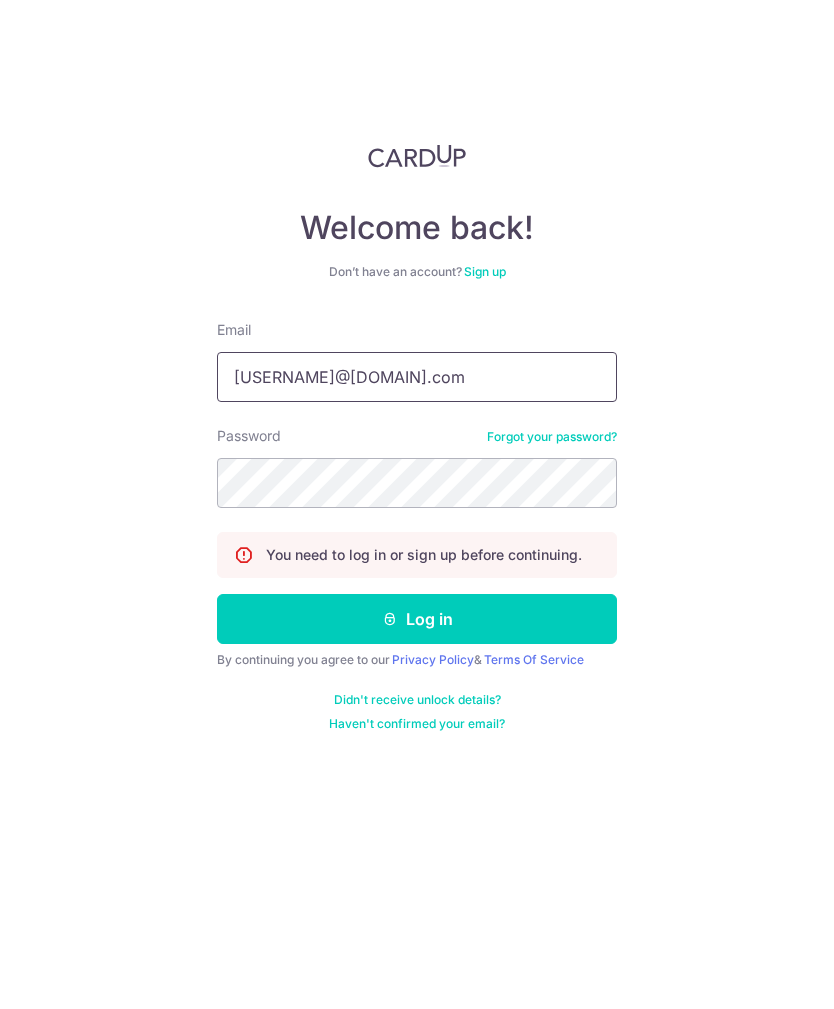 type on "[USERNAME]@[DOMAIN].com" 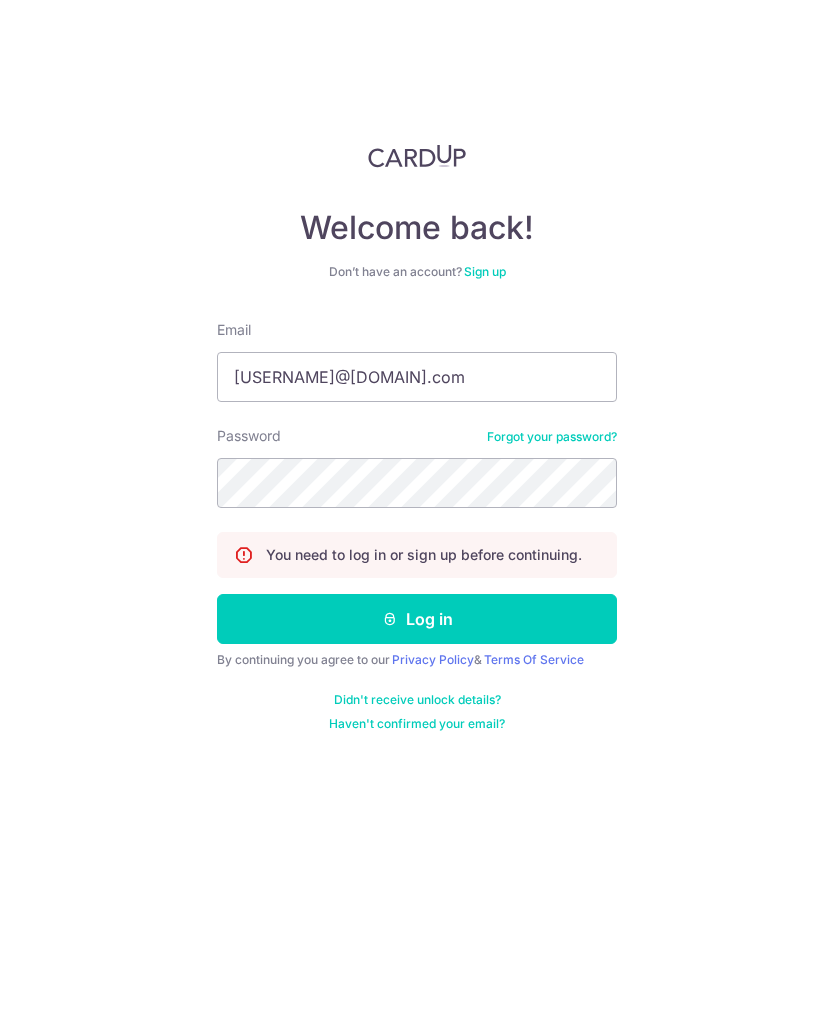 click on "Log in" at bounding box center (417, 619) 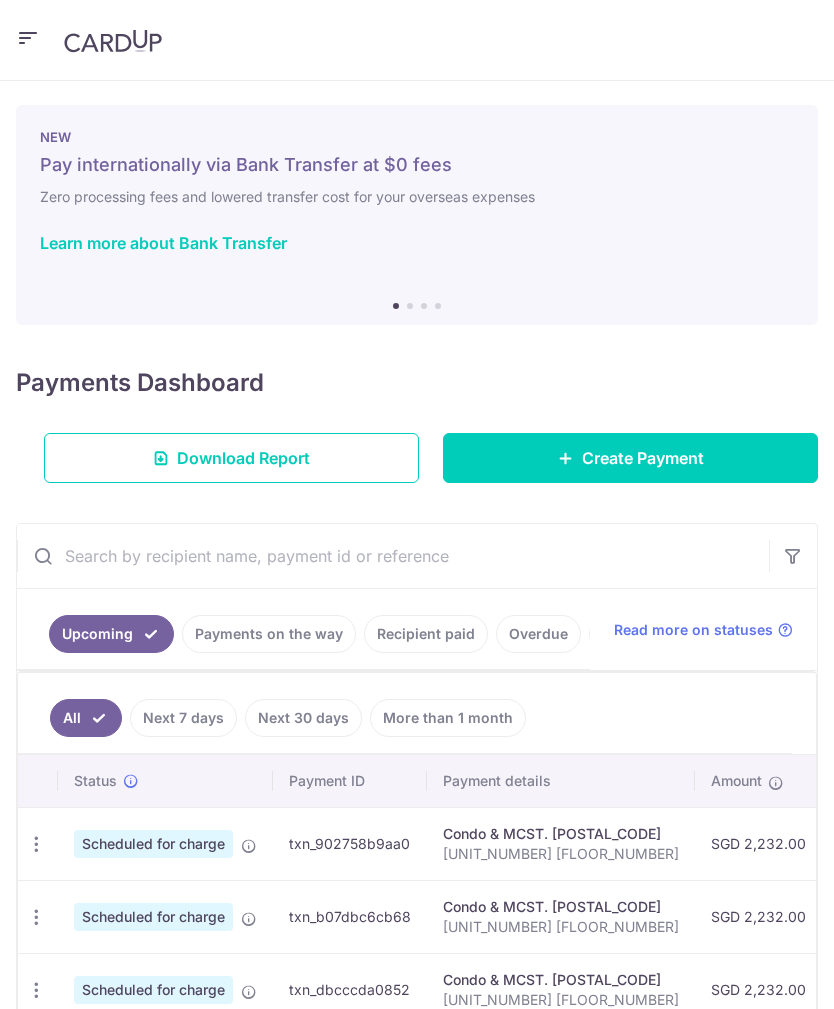 scroll, scrollTop: 0, scrollLeft: 0, axis: both 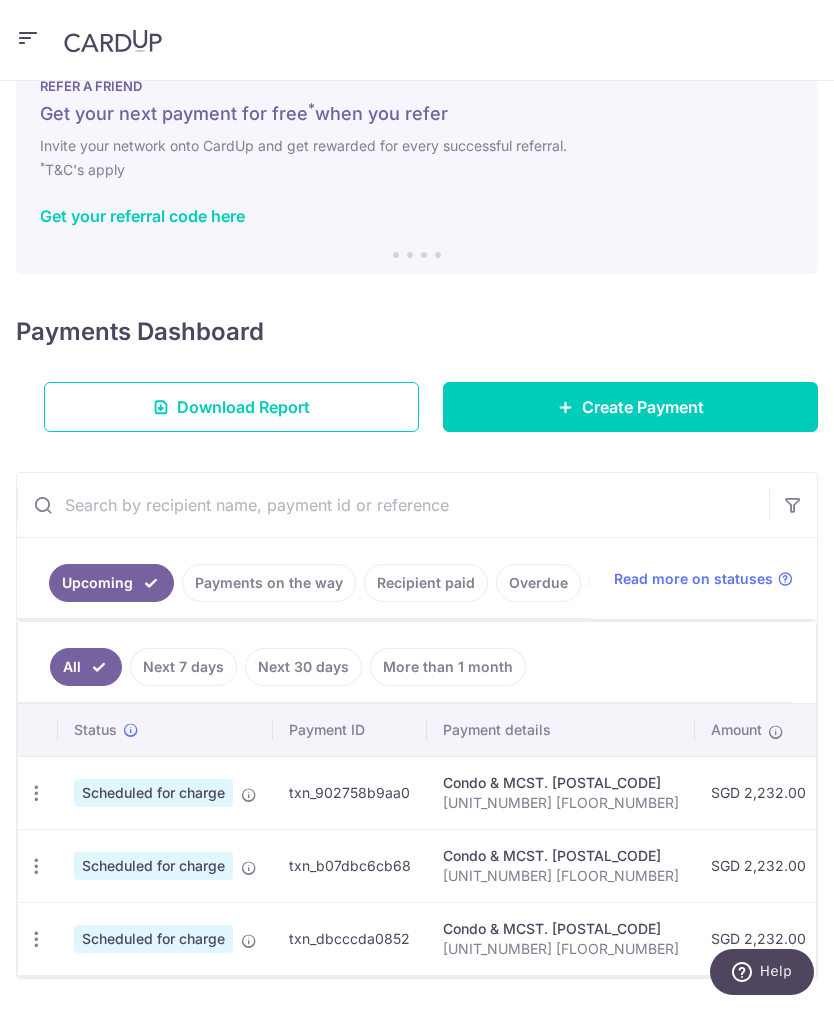 click on "Create Payment" at bounding box center (630, 407) 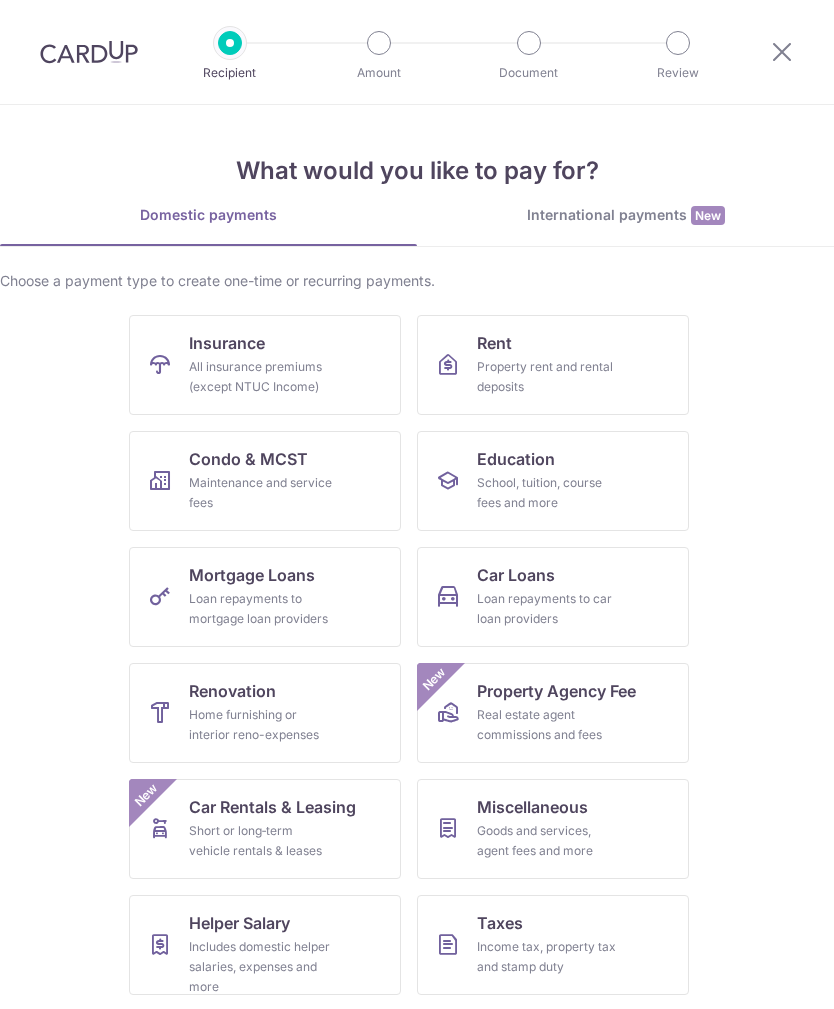 scroll, scrollTop: 0, scrollLeft: 0, axis: both 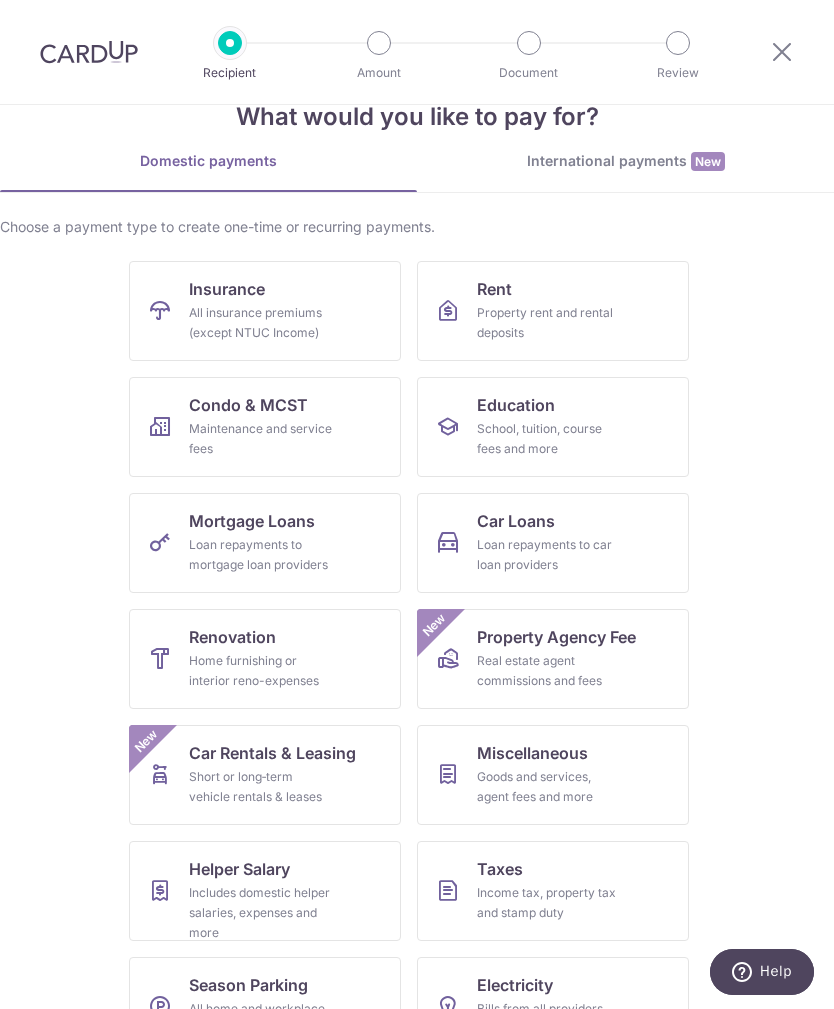 click on "Goods and services, agent fees and more" at bounding box center [549, 787] 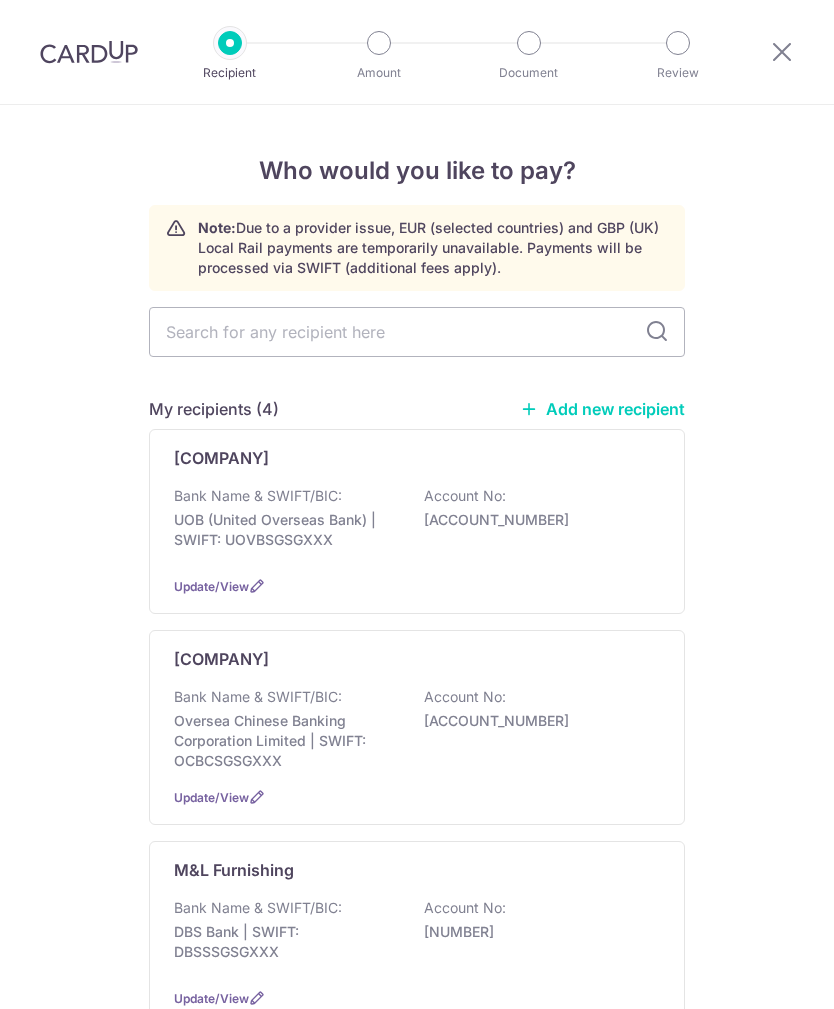 scroll, scrollTop: 0, scrollLeft: 0, axis: both 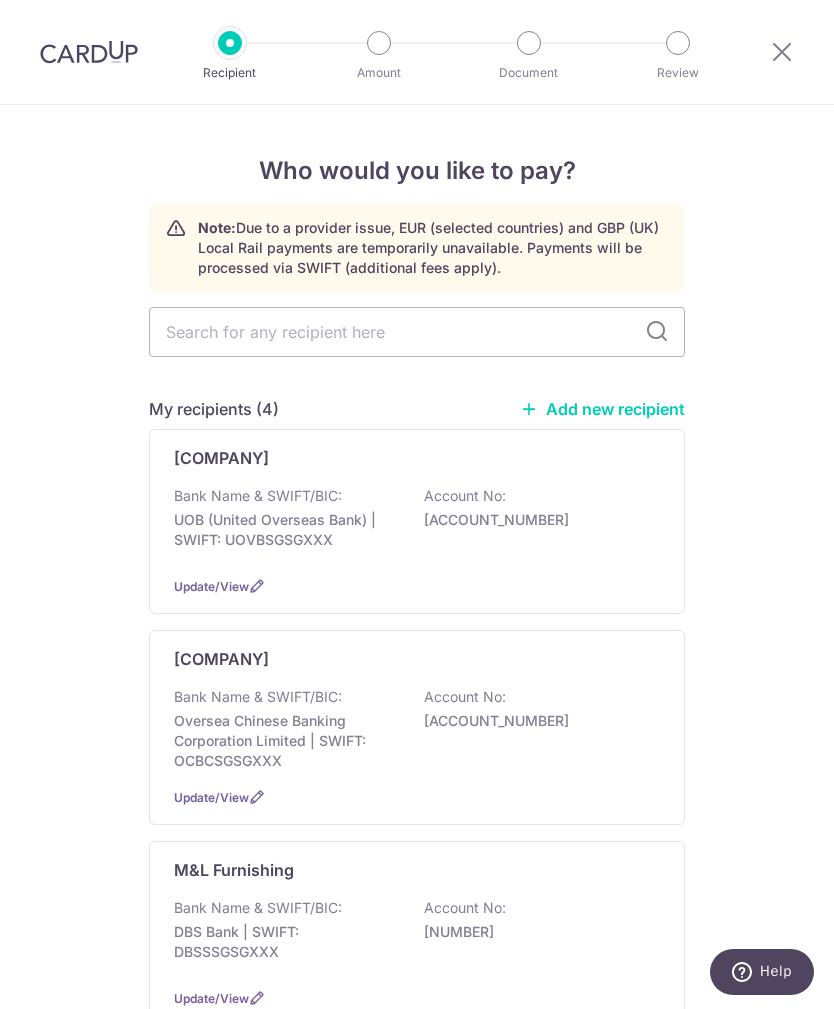 click on "Who would you like to pay?
Note:  Due to a provider issue, EUR (selected countries) and GBP (UK) Local Rail payments are temporarily unavailable. Payments will be processed via SWIFT (additional fees apply).
My recipients (4)
Add new recipient
[COMPANY]
Bank Name & SWIFT/BIC:
[BANK] ([BANK]) | SWIFT: [SWIFT]
Account No:
[ACCOUNT_NUMBER]
Update/View
[COMPANY]" at bounding box center (417, 1278) 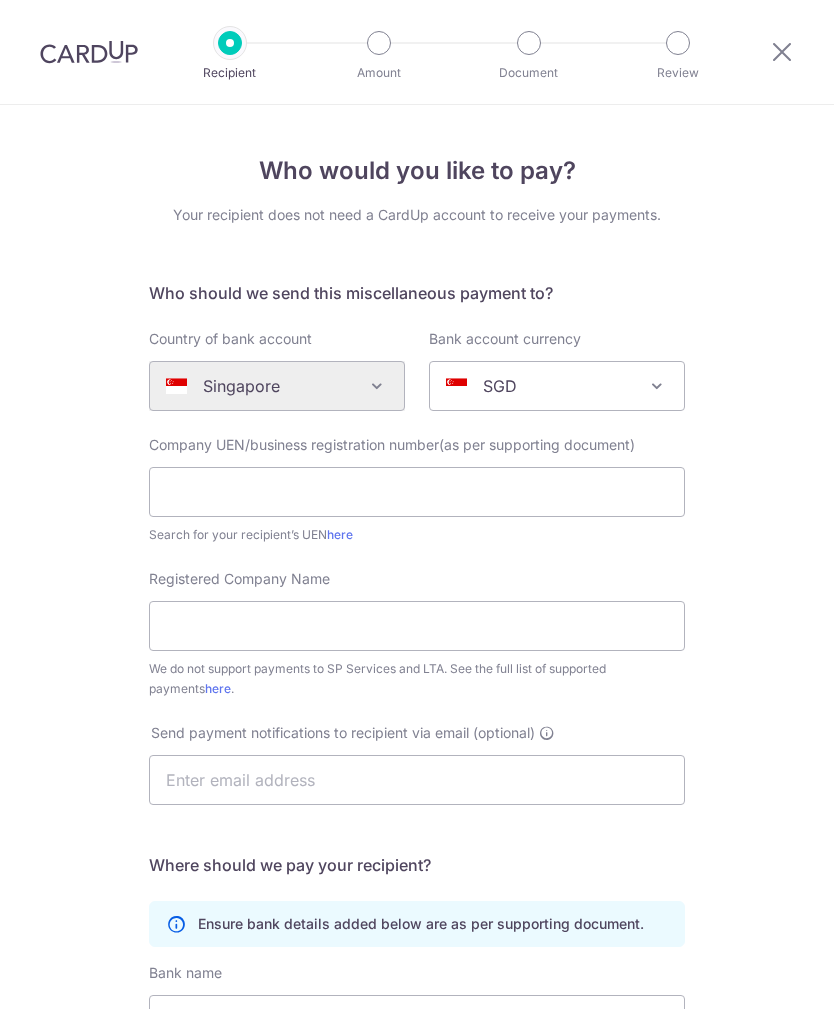 click on "SGD" at bounding box center (541, 386) 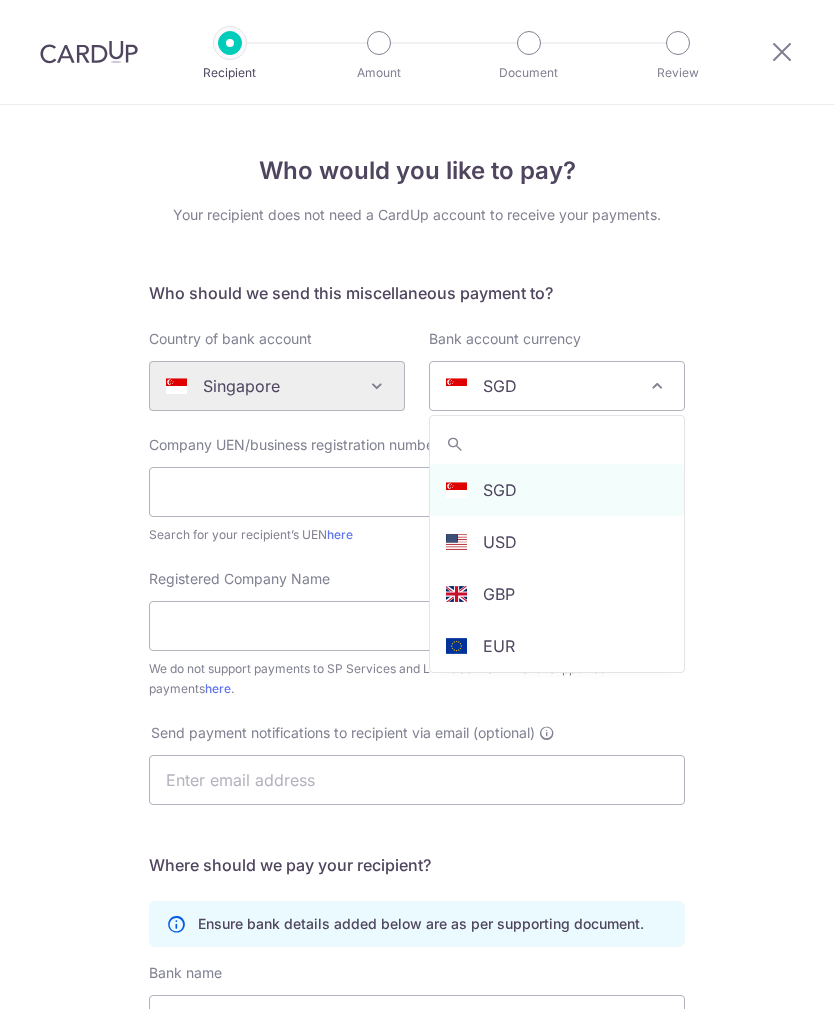 scroll, scrollTop: 0, scrollLeft: 0, axis: both 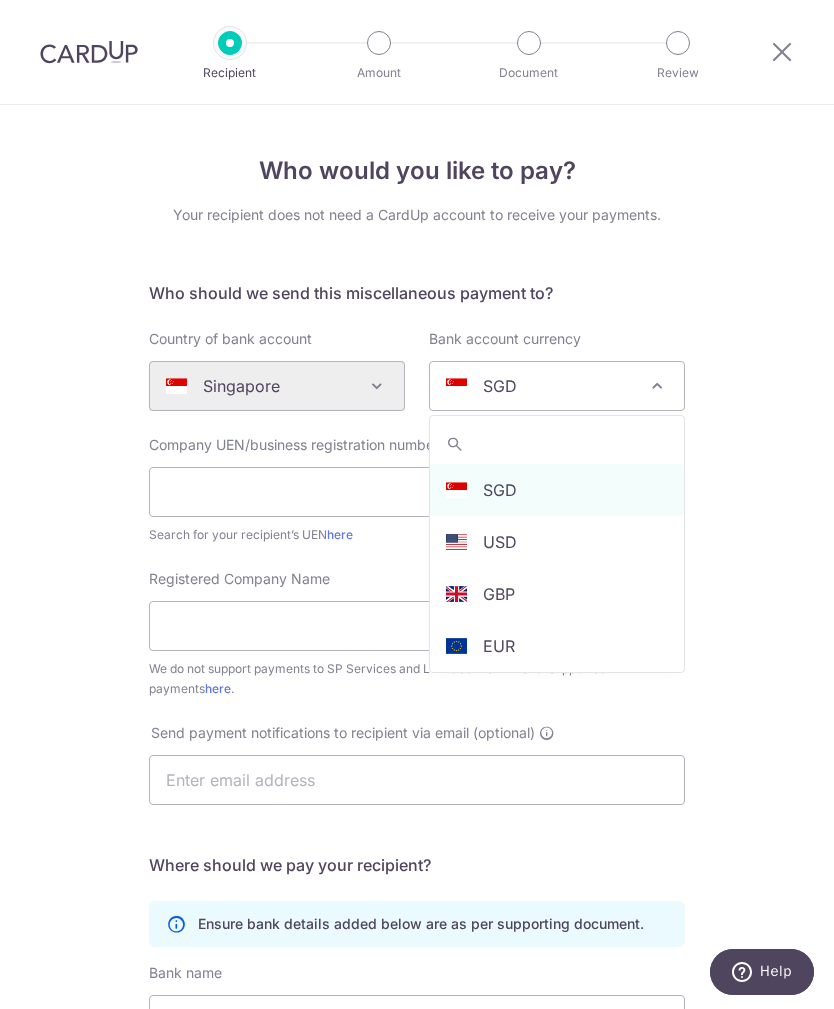 click on "SGD" at bounding box center [541, 386] 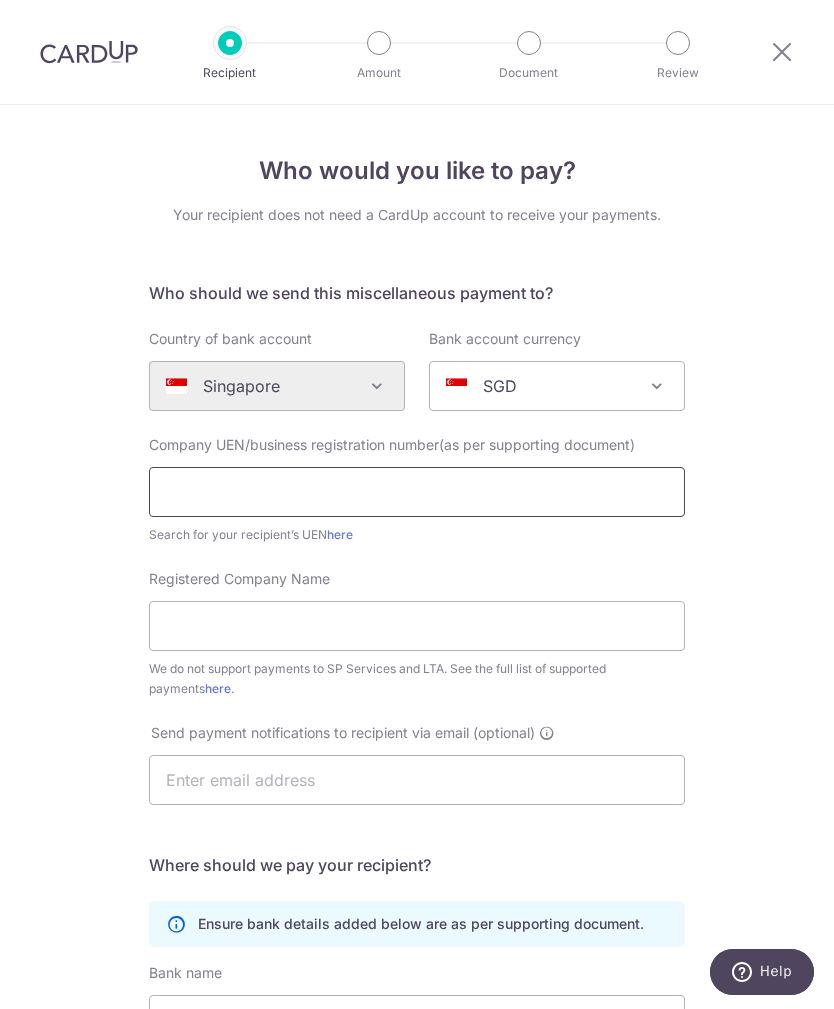 click at bounding box center (417, 492) 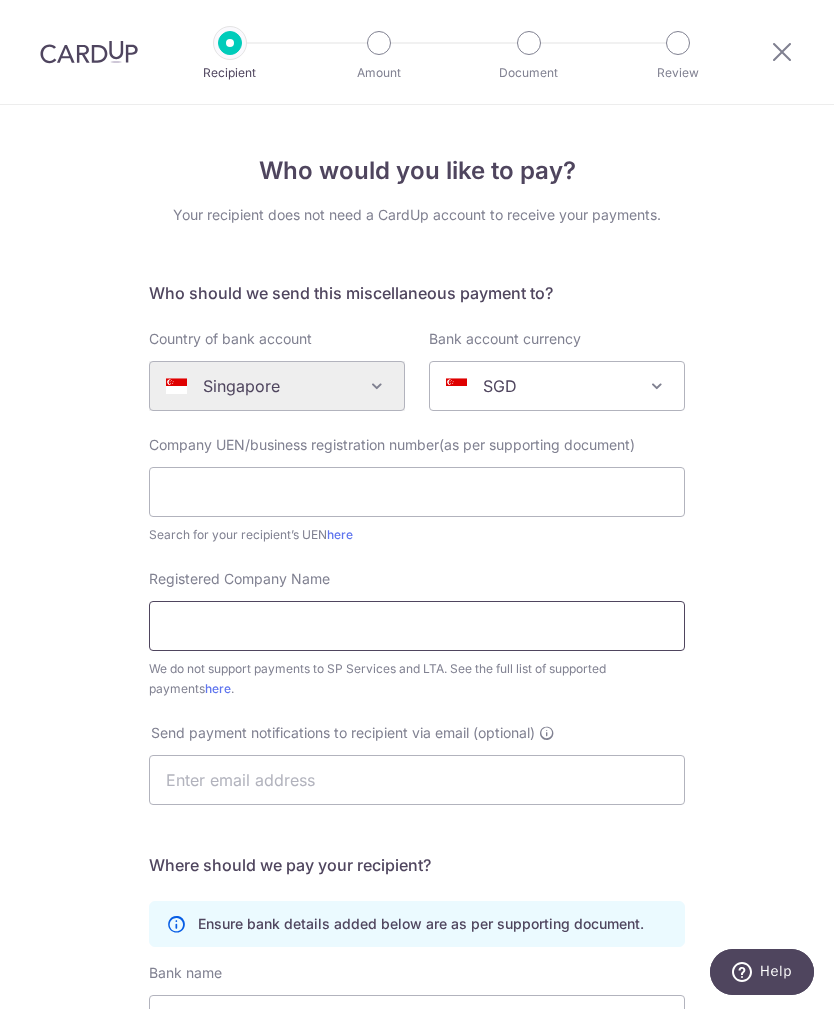 click on "Registered Company Name" at bounding box center (417, 626) 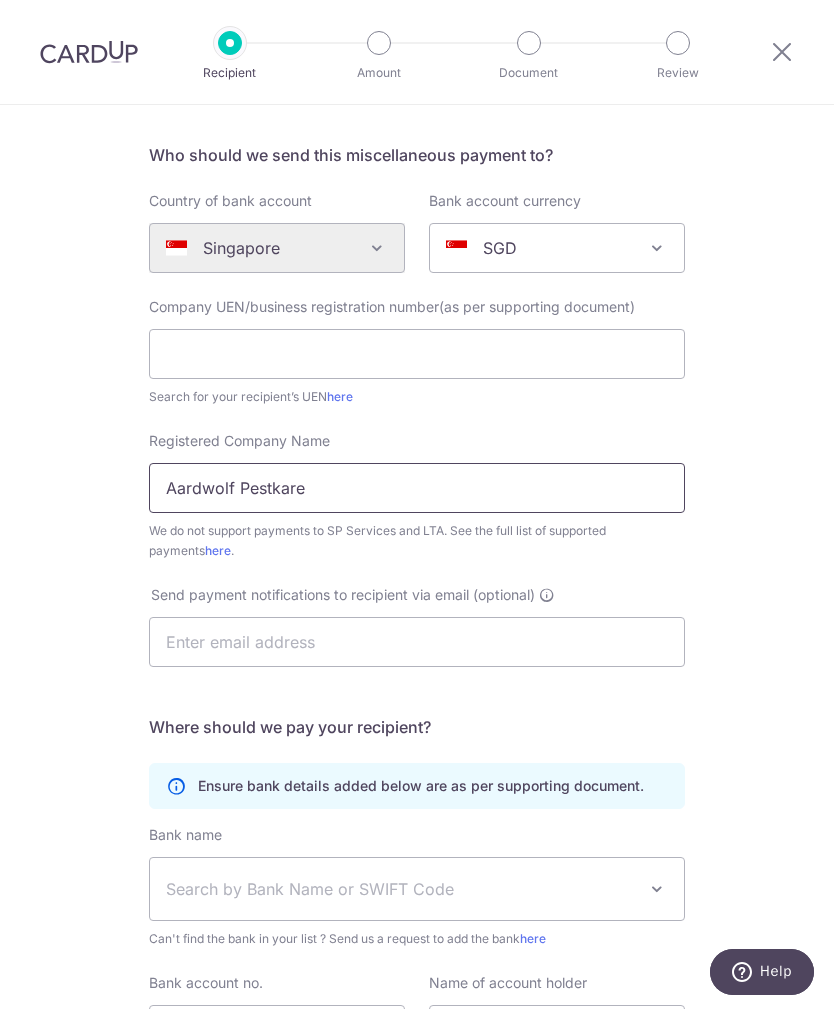 scroll, scrollTop: 150, scrollLeft: 0, axis: vertical 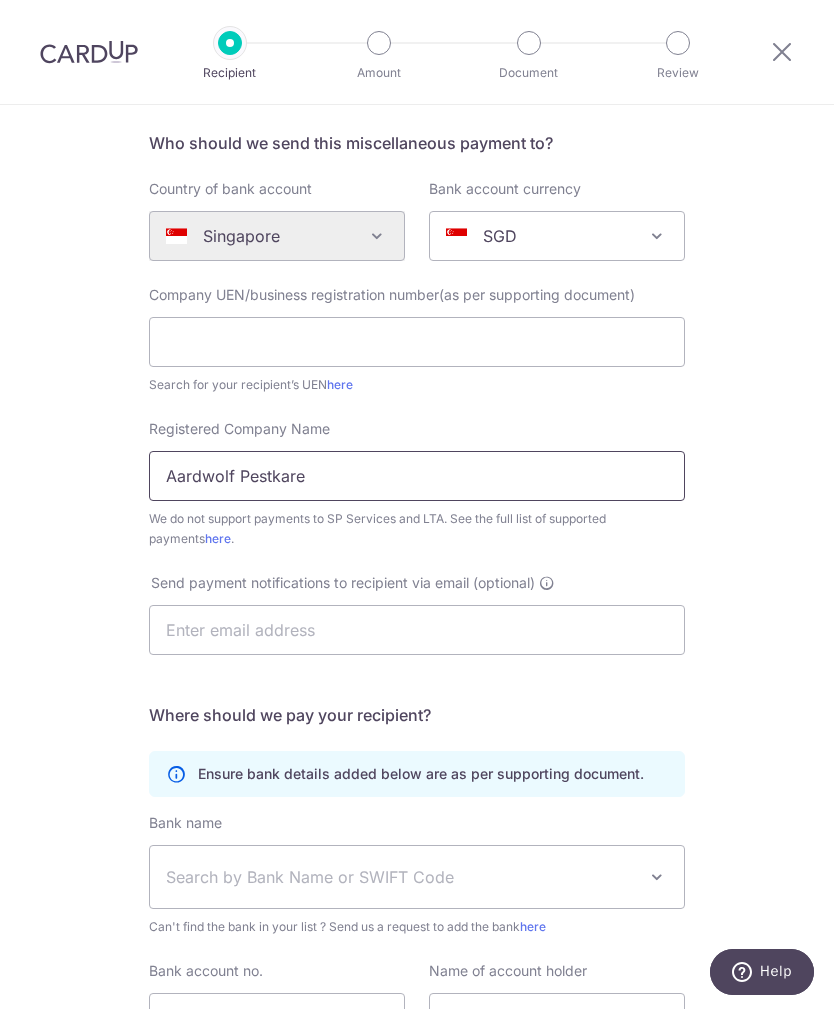 type on "Aardwolf Pestkare" 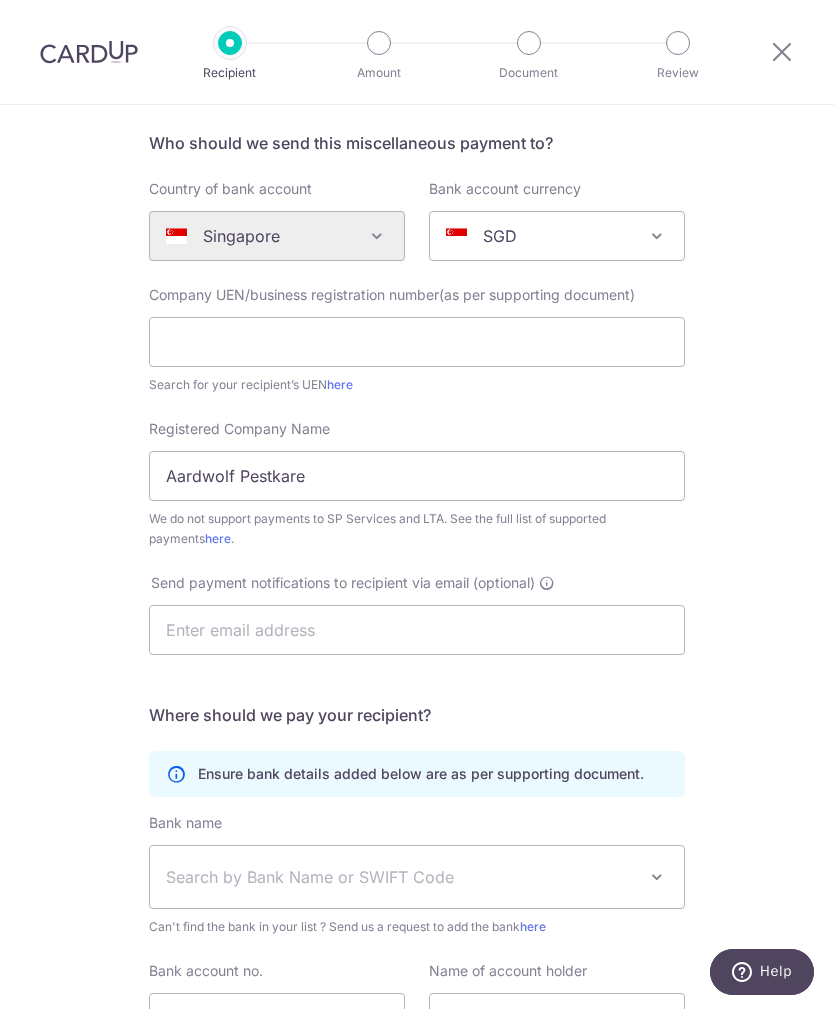click on "here" at bounding box center (340, 384) 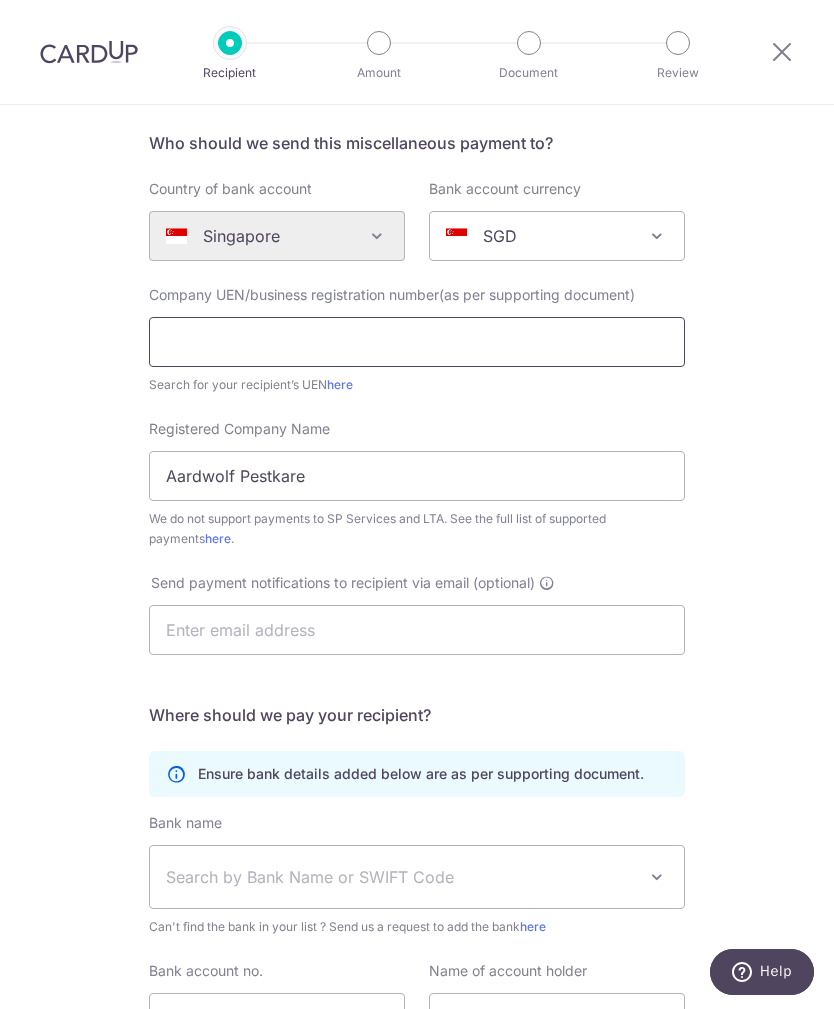 click at bounding box center (417, 342) 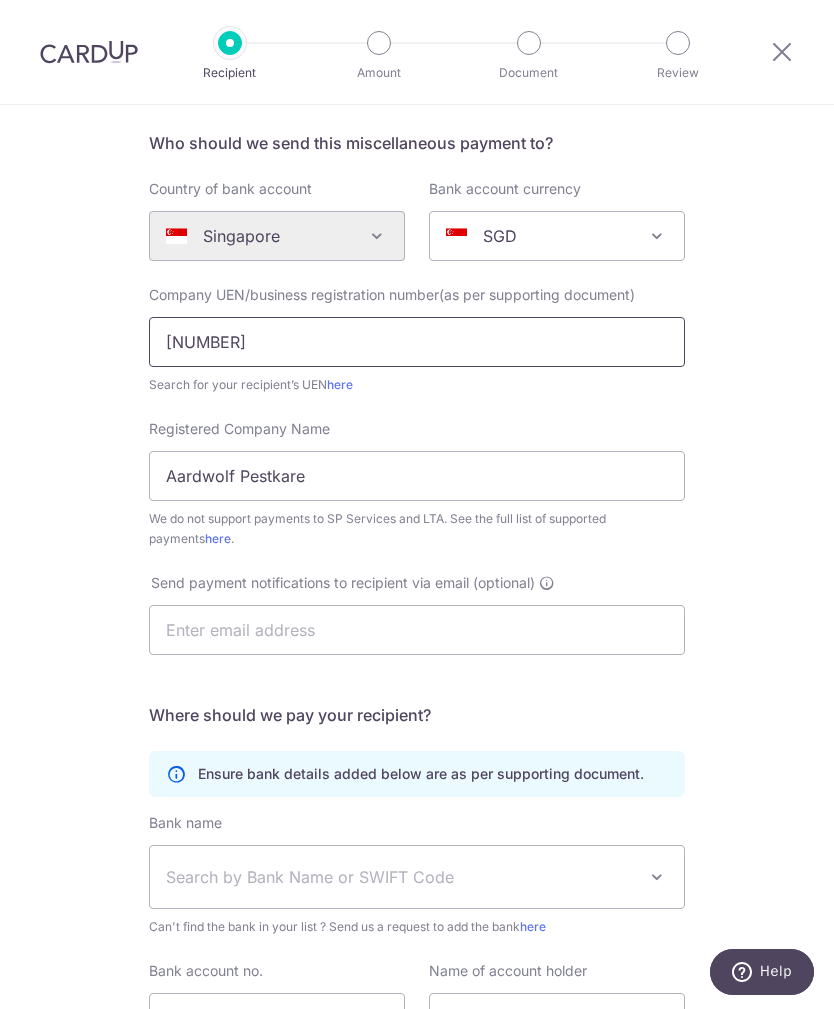 type on "199700791R" 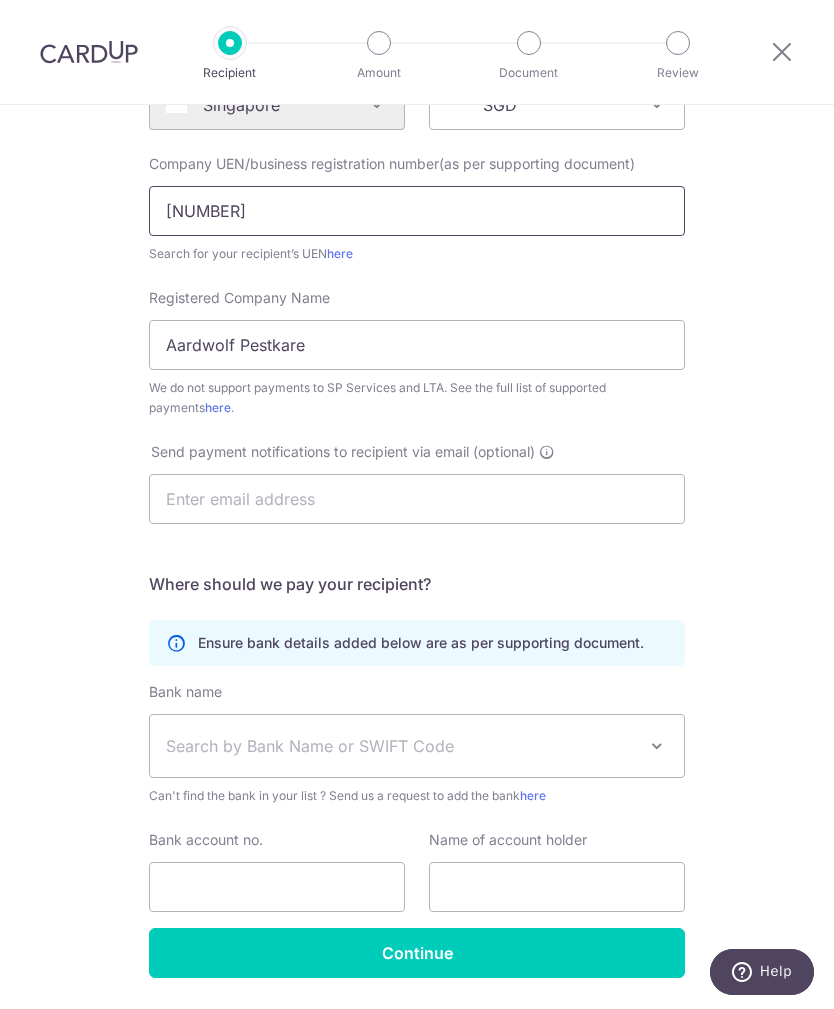 scroll, scrollTop: 280, scrollLeft: 0, axis: vertical 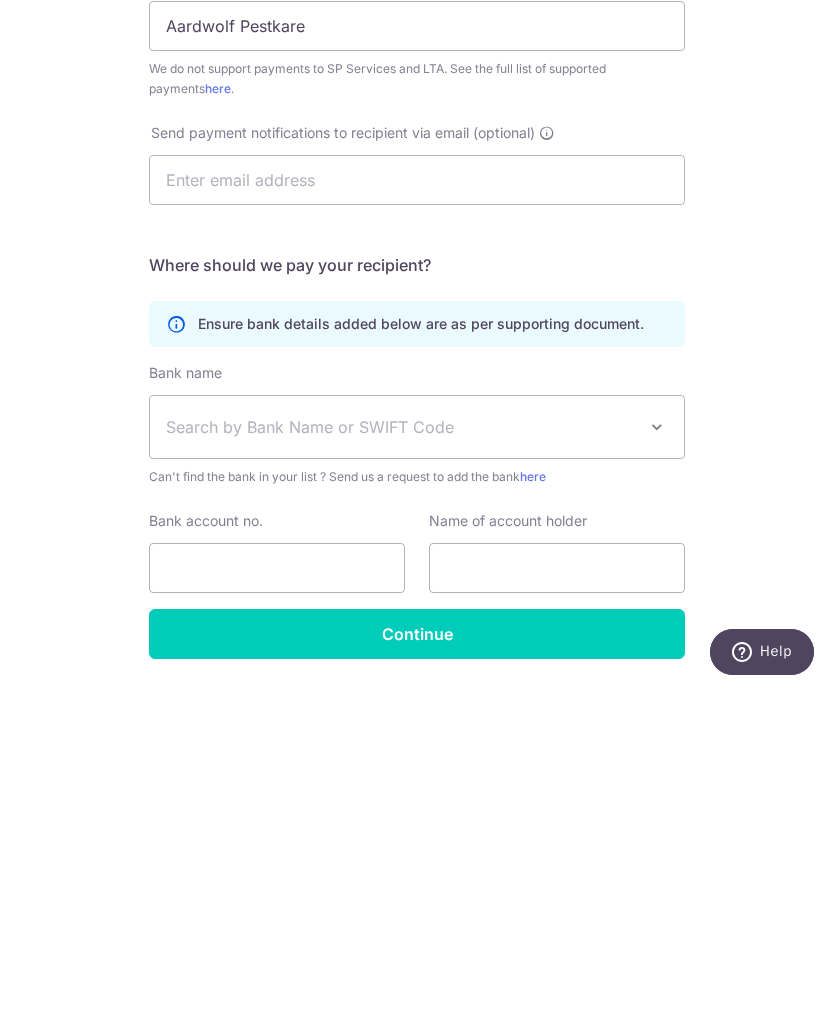 click on "Search by Bank Name or SWIFT Code" at bounding box center [401, 747] 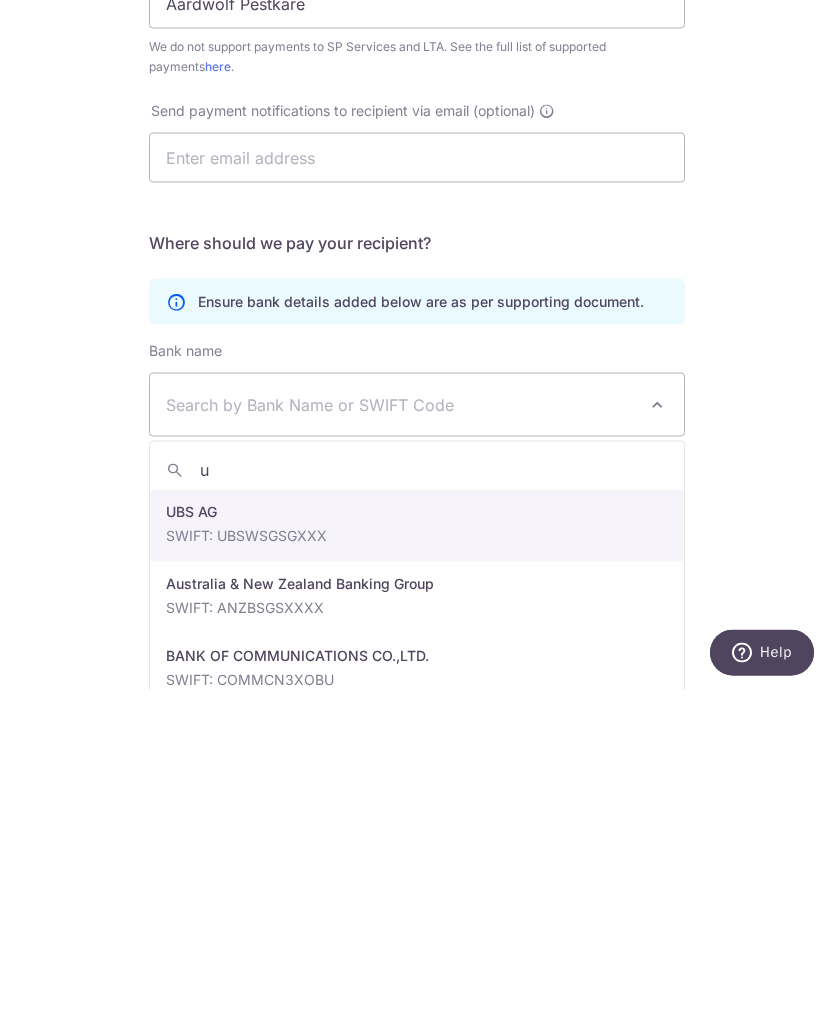type on "un" 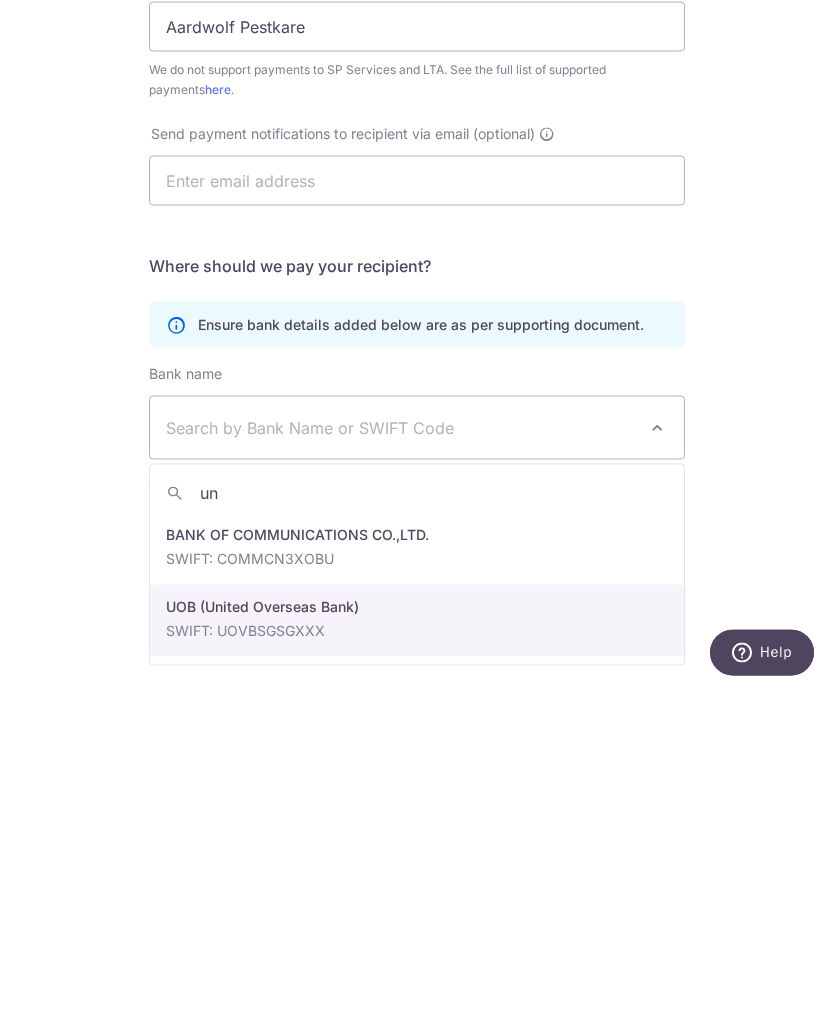select on "18" 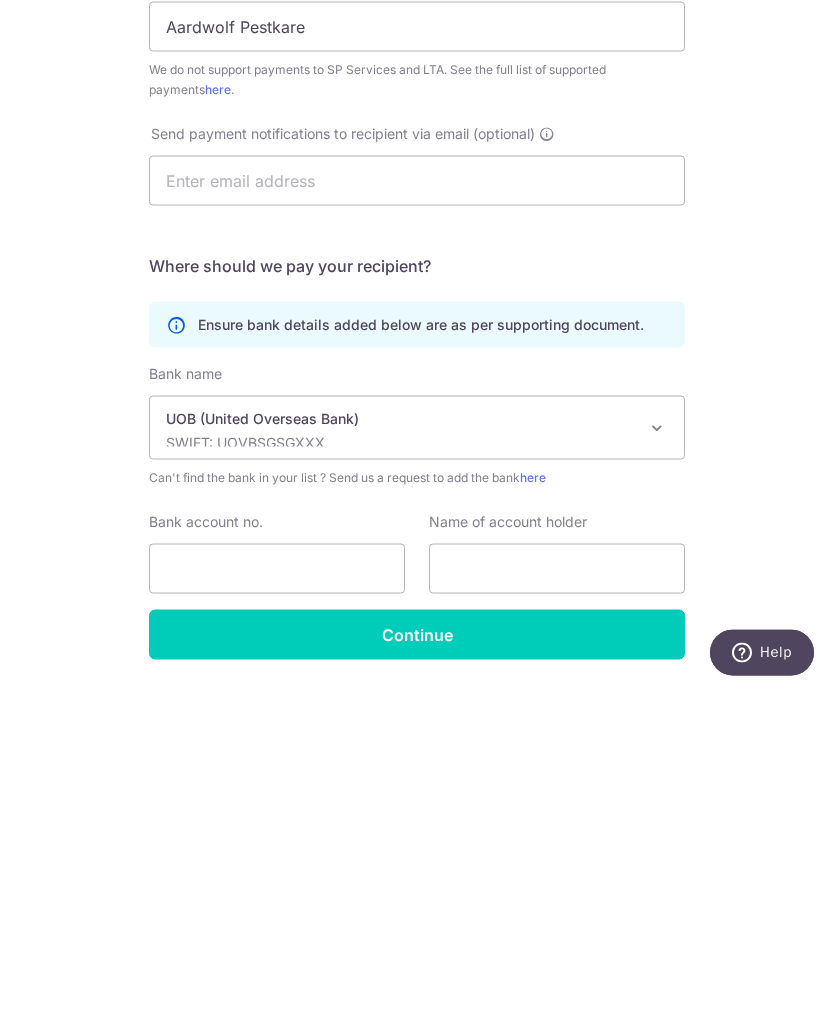 scroll, scrollTop: 64, scrollLeft: 0, axis: vertical 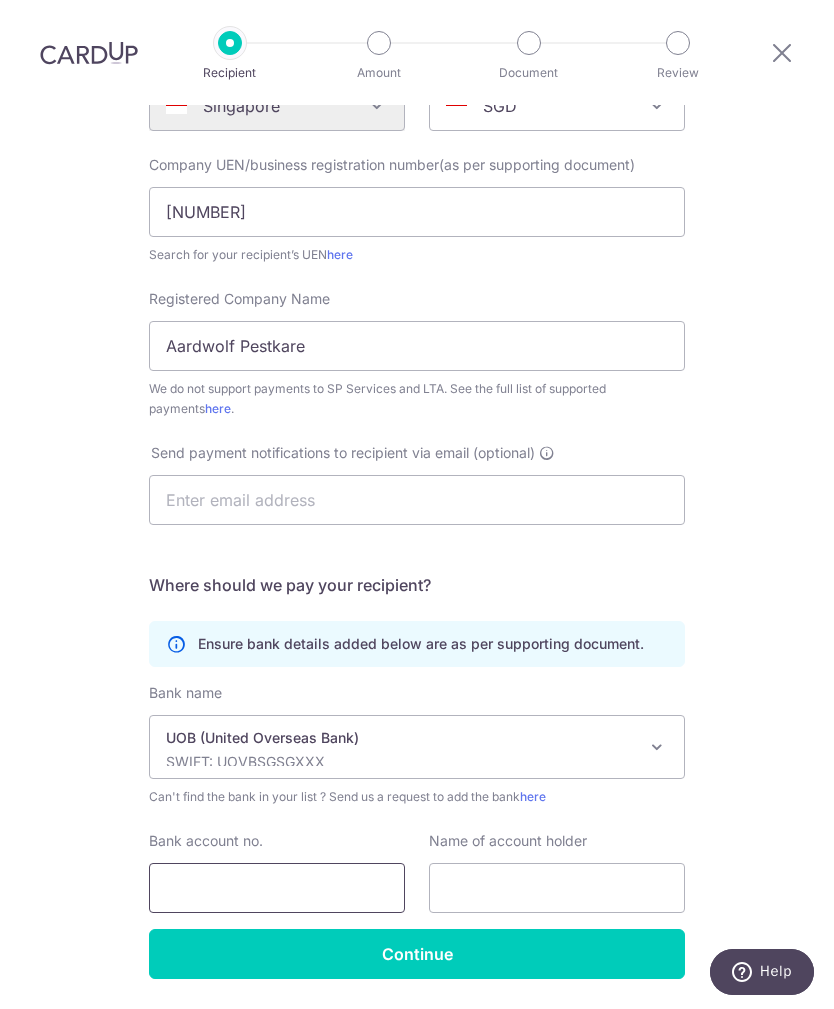 click on "Bank account no." at bounding box center (277, 888) 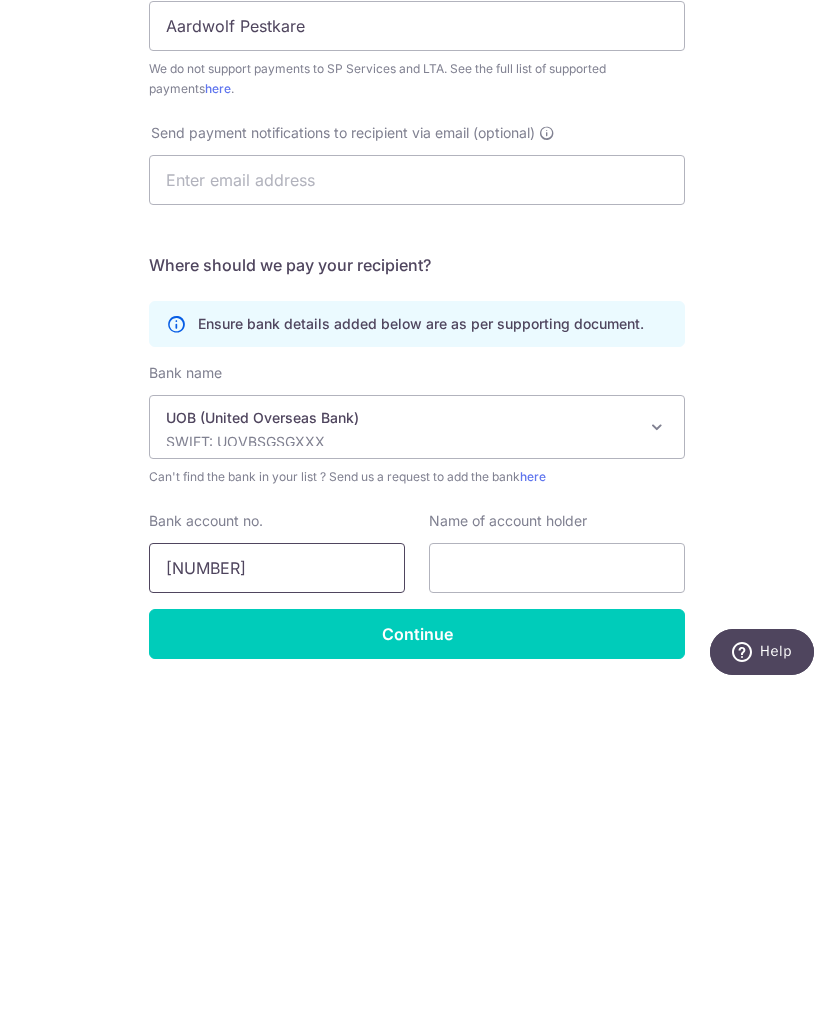 type on "9223433266" 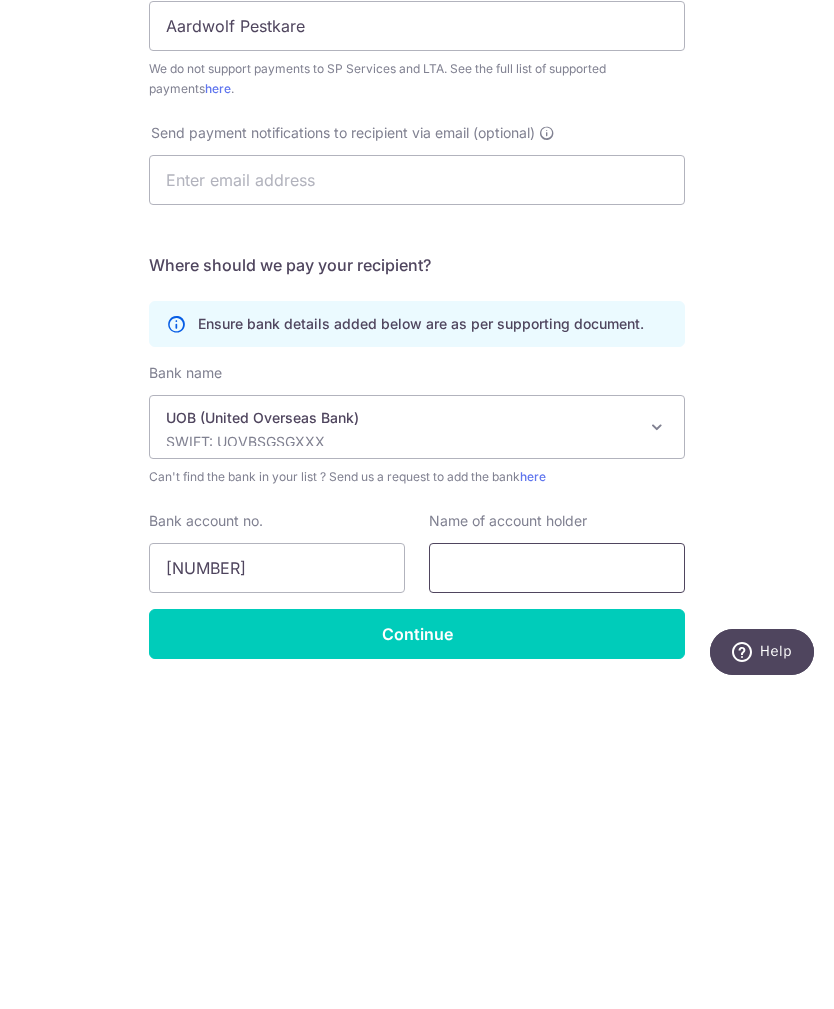 click at bounding box center (557, 888) 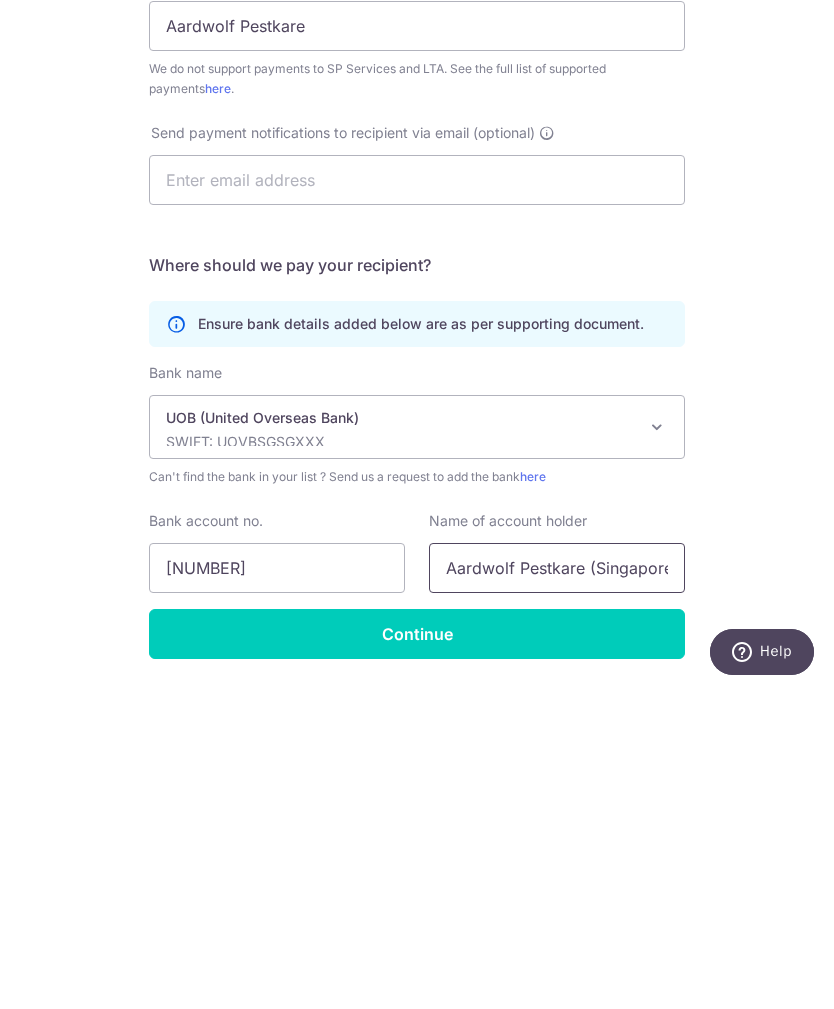 type on "Aardwolf Pestkare (Singapore) Pte Ltd" 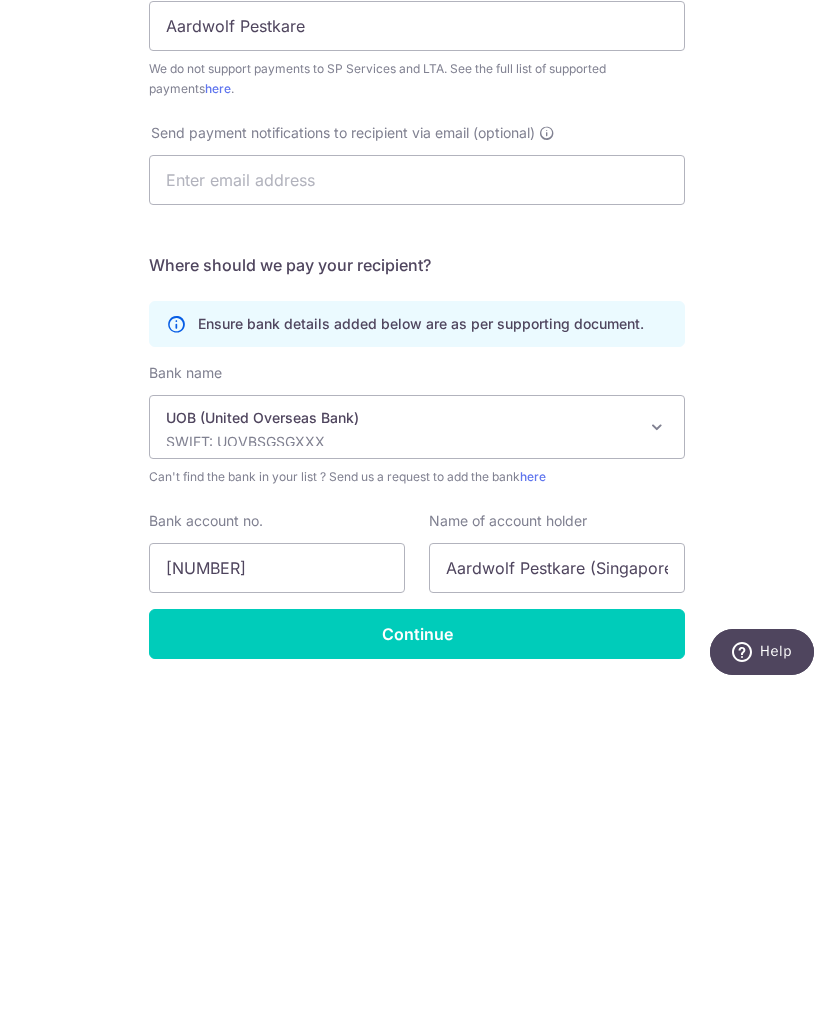 click on "Continue" at bounding box center [417, 954] 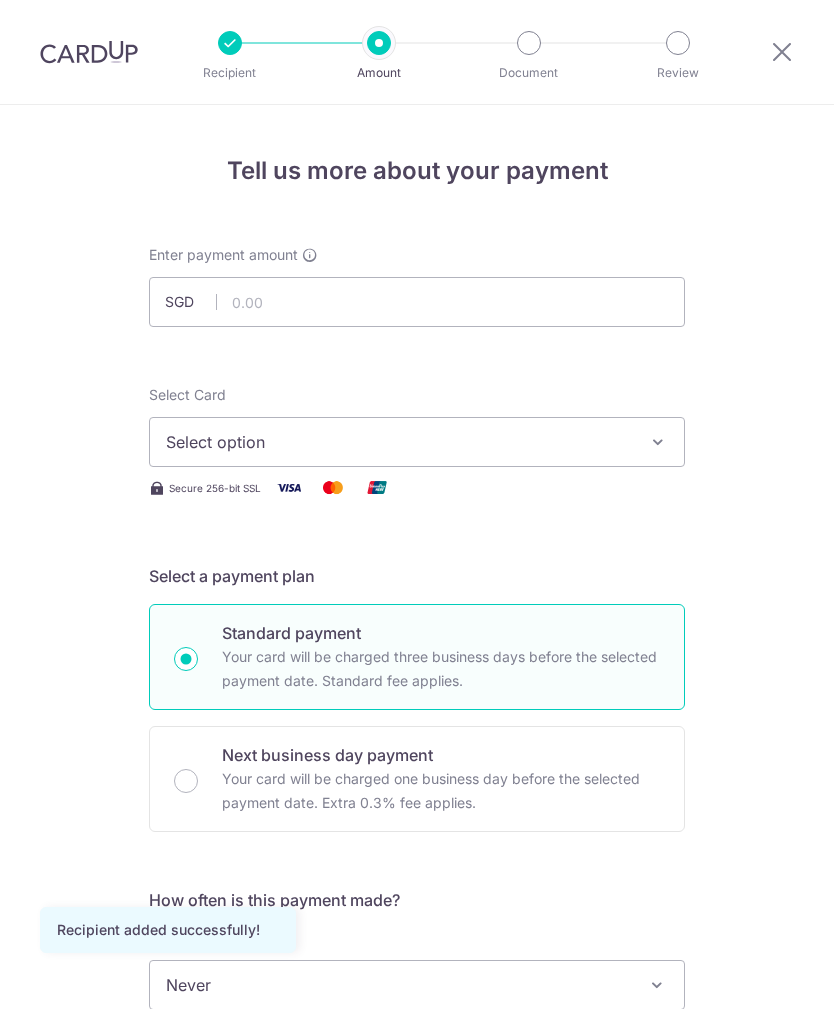 scroll, scrollTop: 0, scrollLeft: 0, axis: both 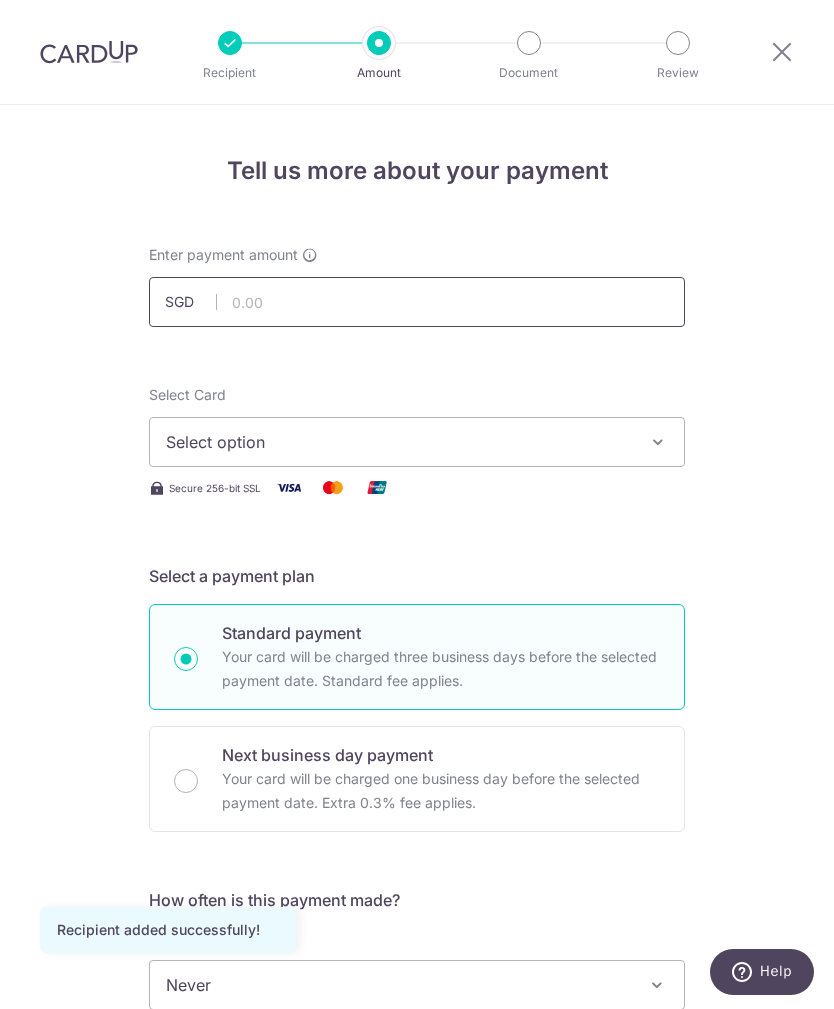 click at bounding box center (417, 302) 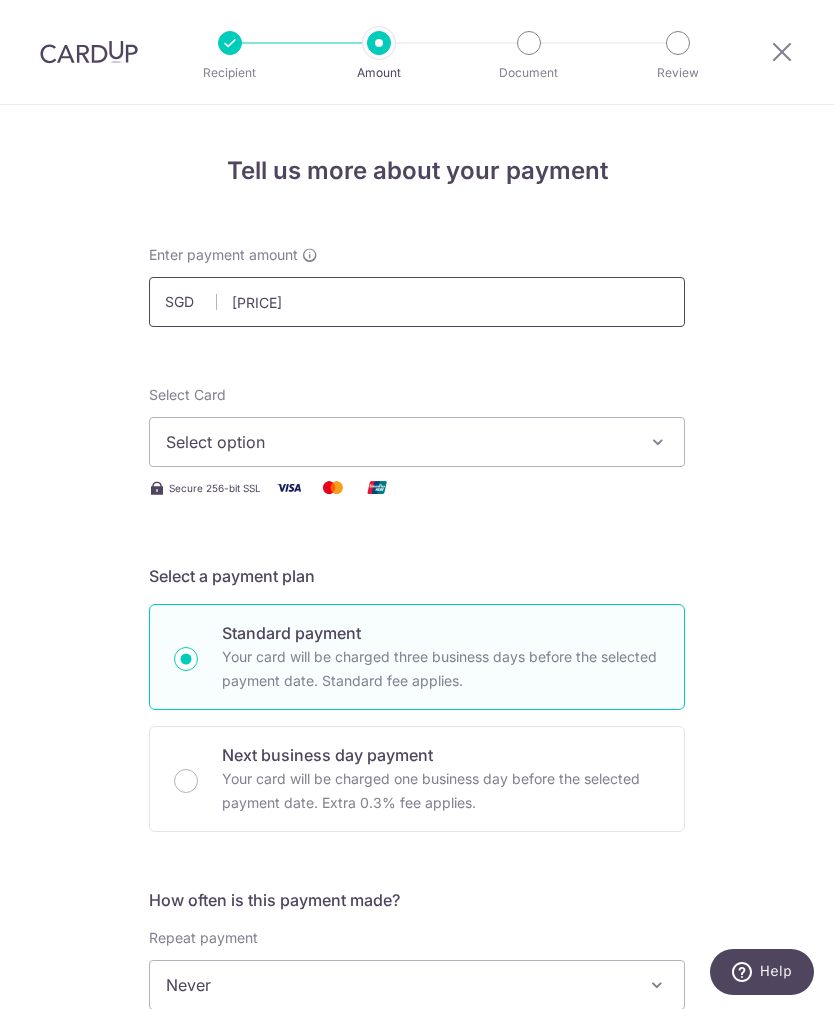 type on "641.77" 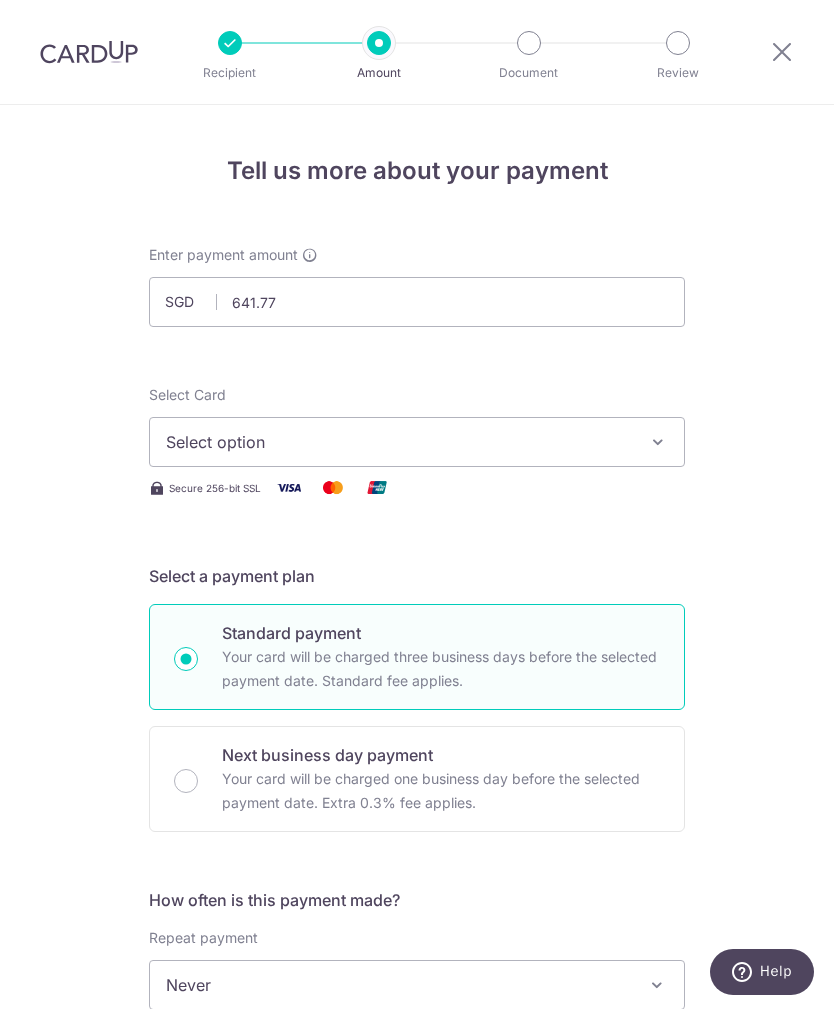 click at bounding box center (333, 487) 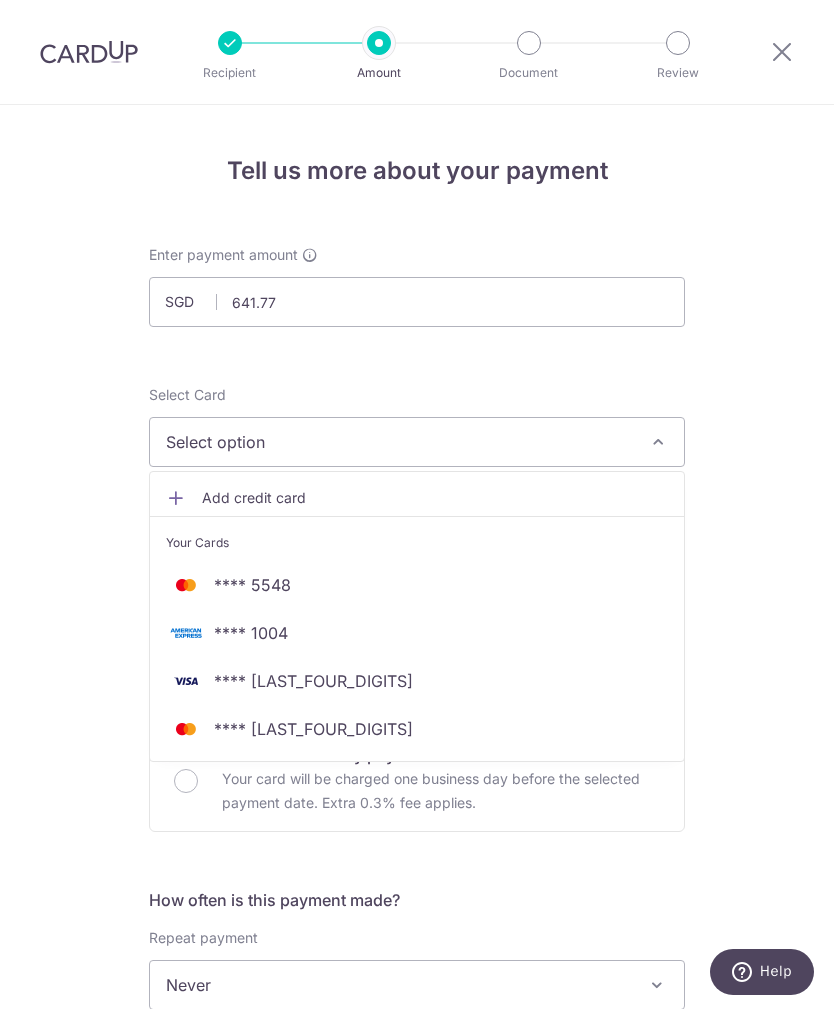 click on "**** 9098" at bounding box center [417, 729] 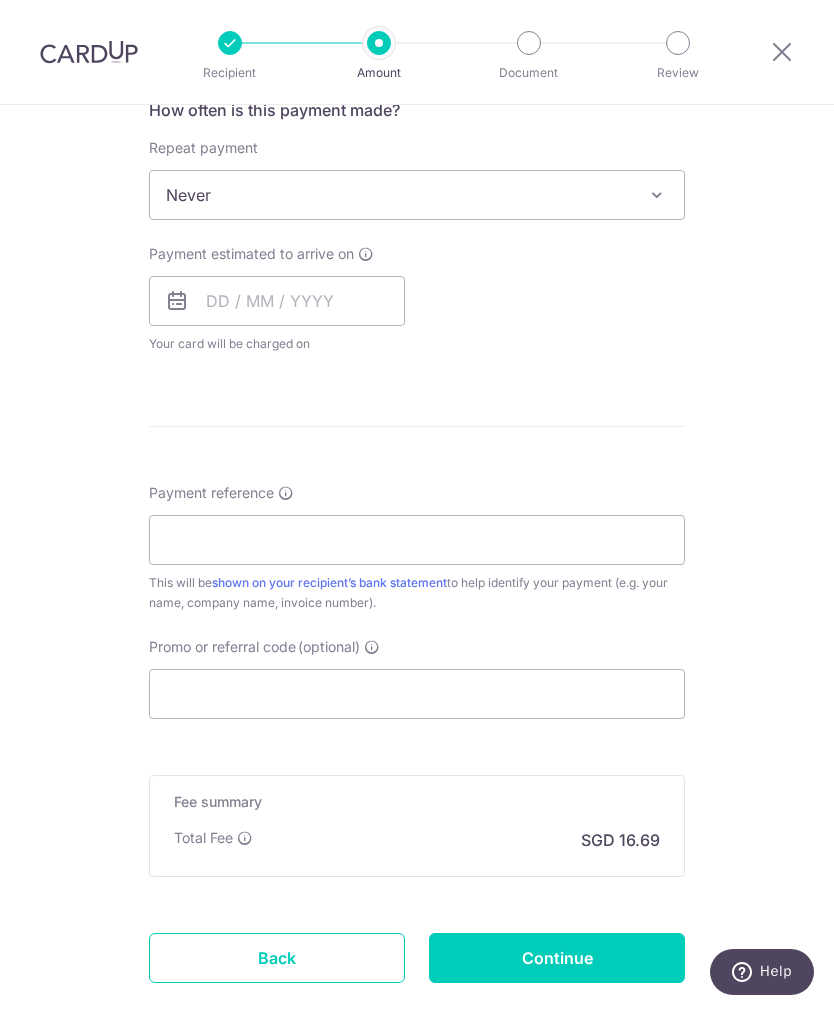scroll, scrollTop: 791, scrollLeft: 0, axis: vertical 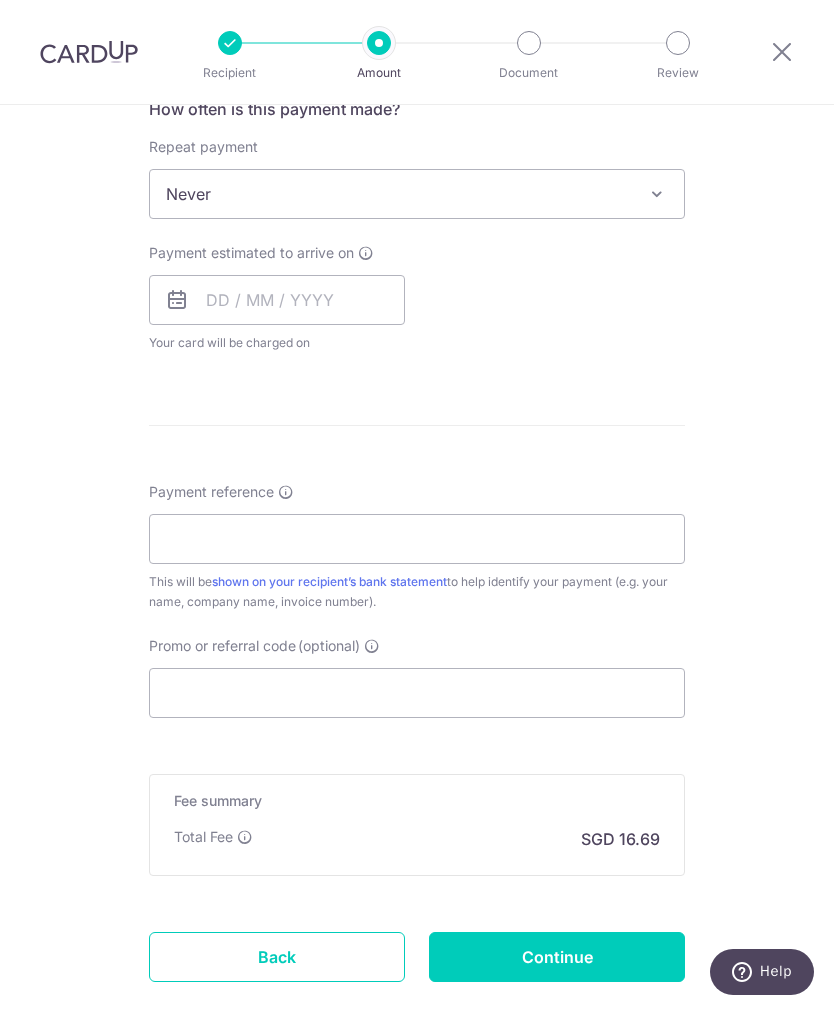 click at bounding box center [177, 300] 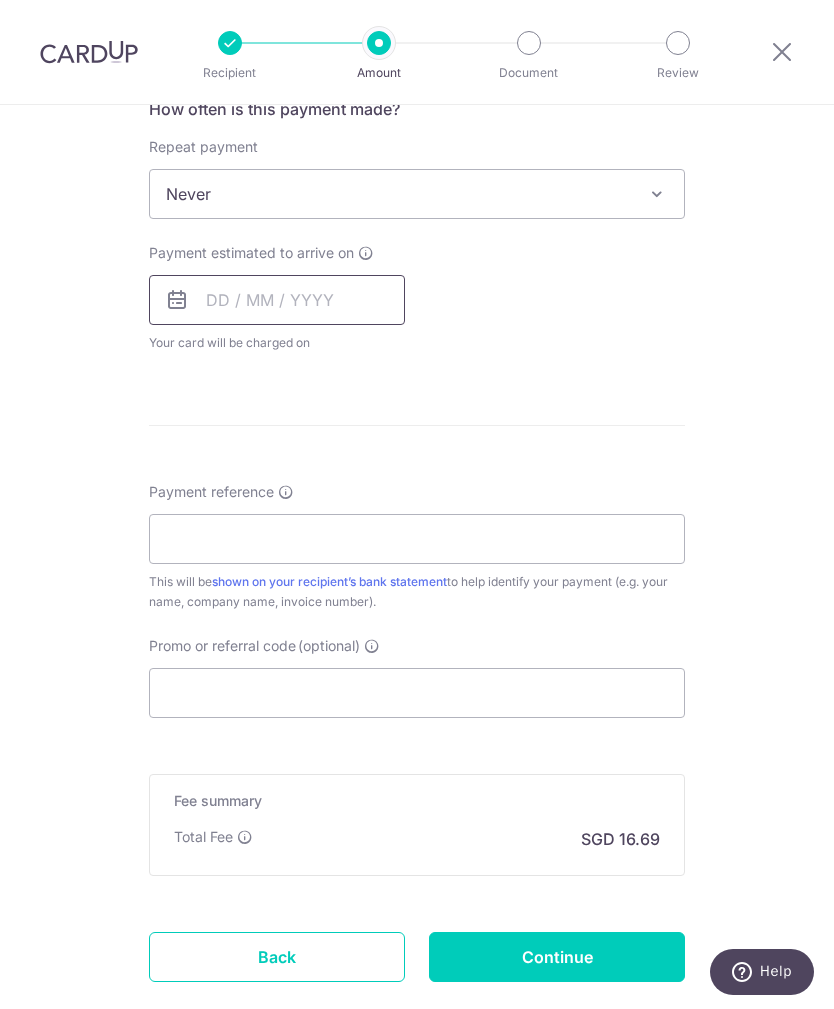 click at bounding box center [277, 300] 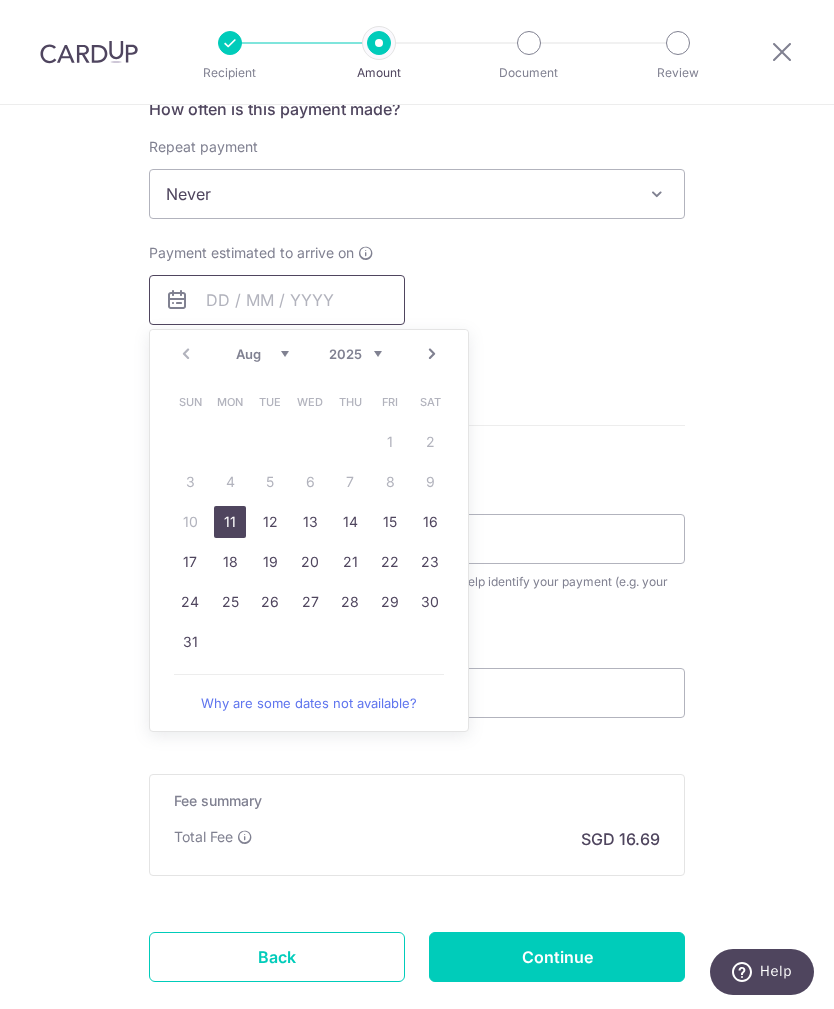 type on "11/08/2025" 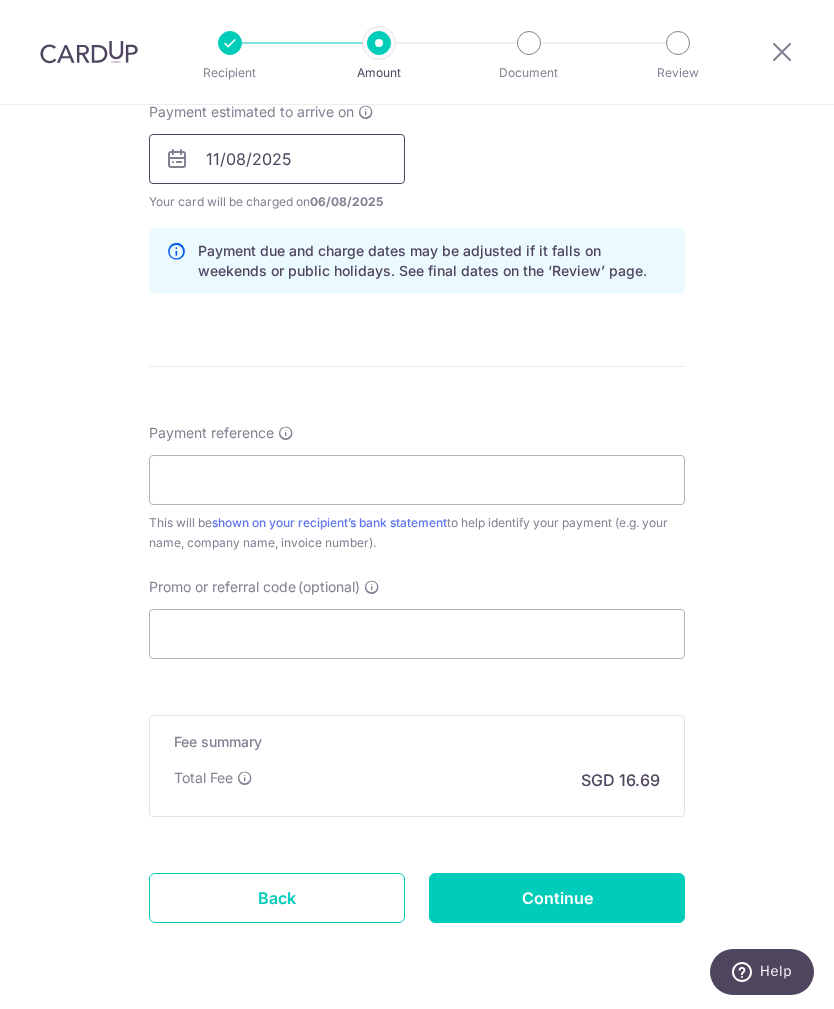 scroll, scrollTop: 932, scrollLeft: 0, axis: vertical 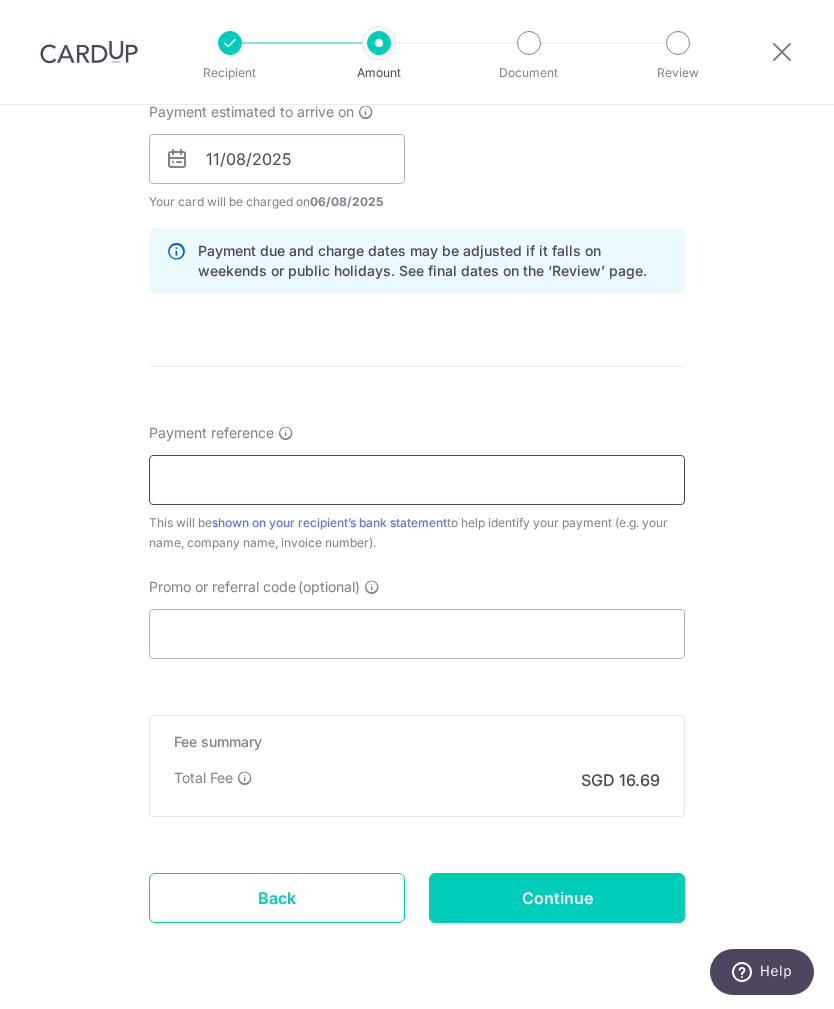 click on "Payment reference" at bounding box center (417, 480) 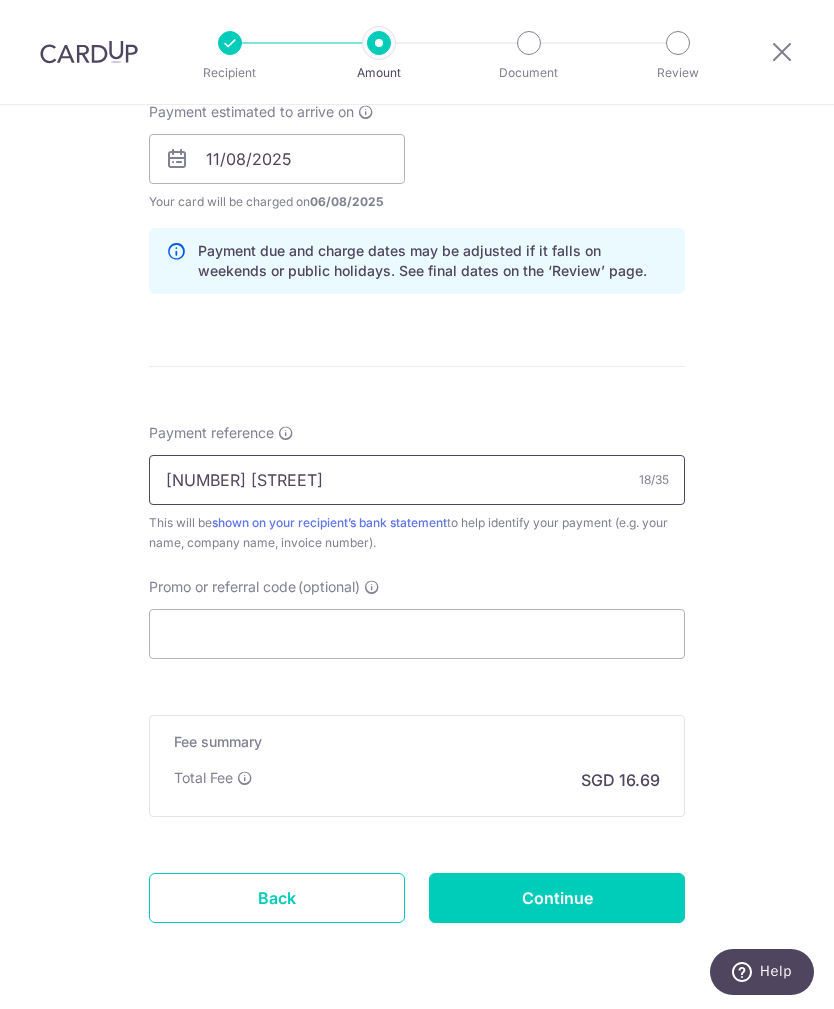 type on "[NUMBER] [STREET]" 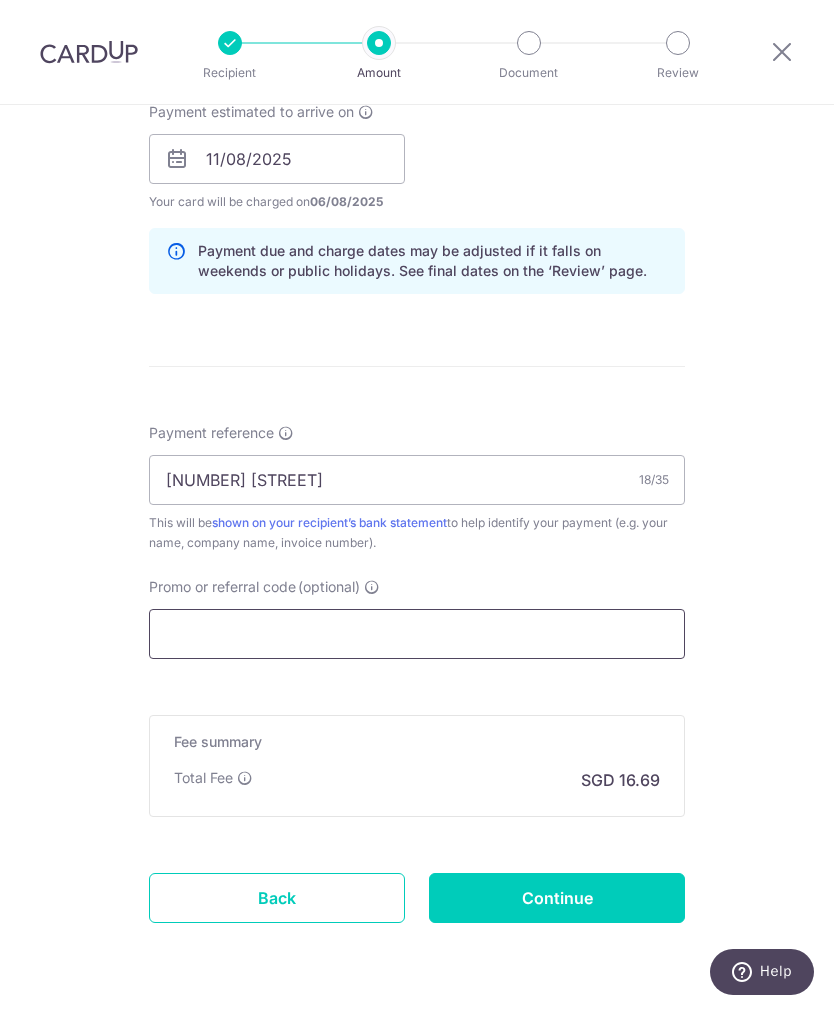 click on "Promo or referral code
(optional)" at bounding box center [417, 634] 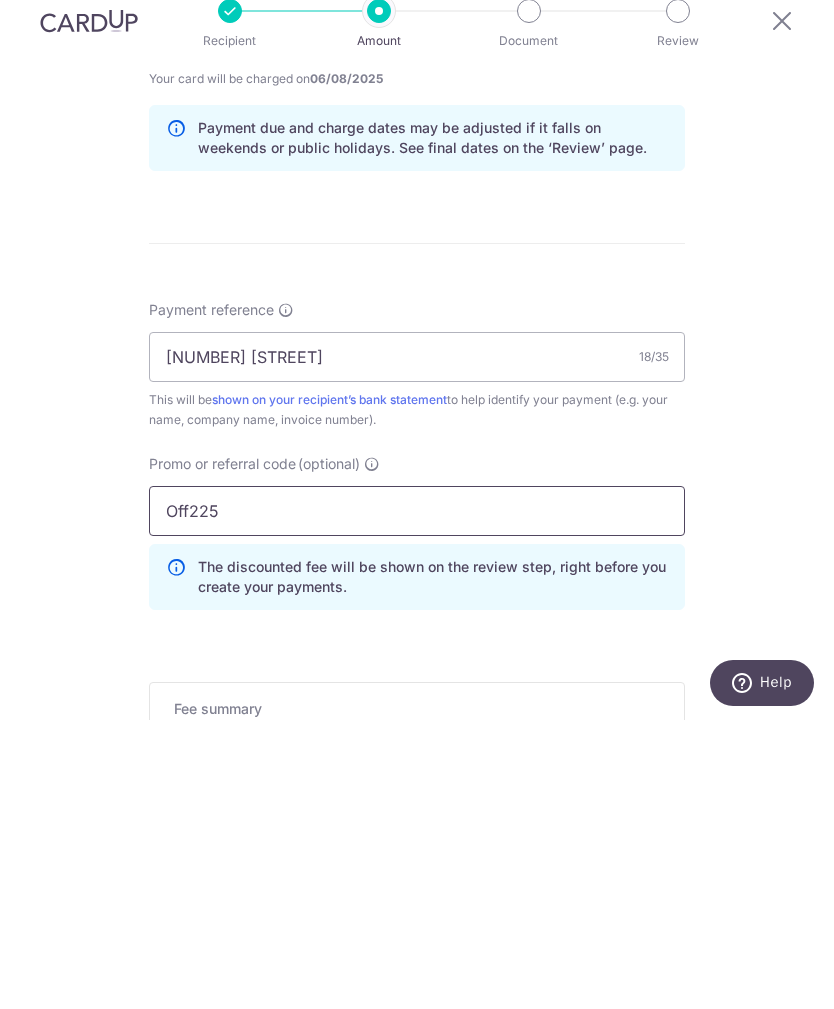 scroll, scrollTop: 1022, scrollLeft: 0, axis: vertical 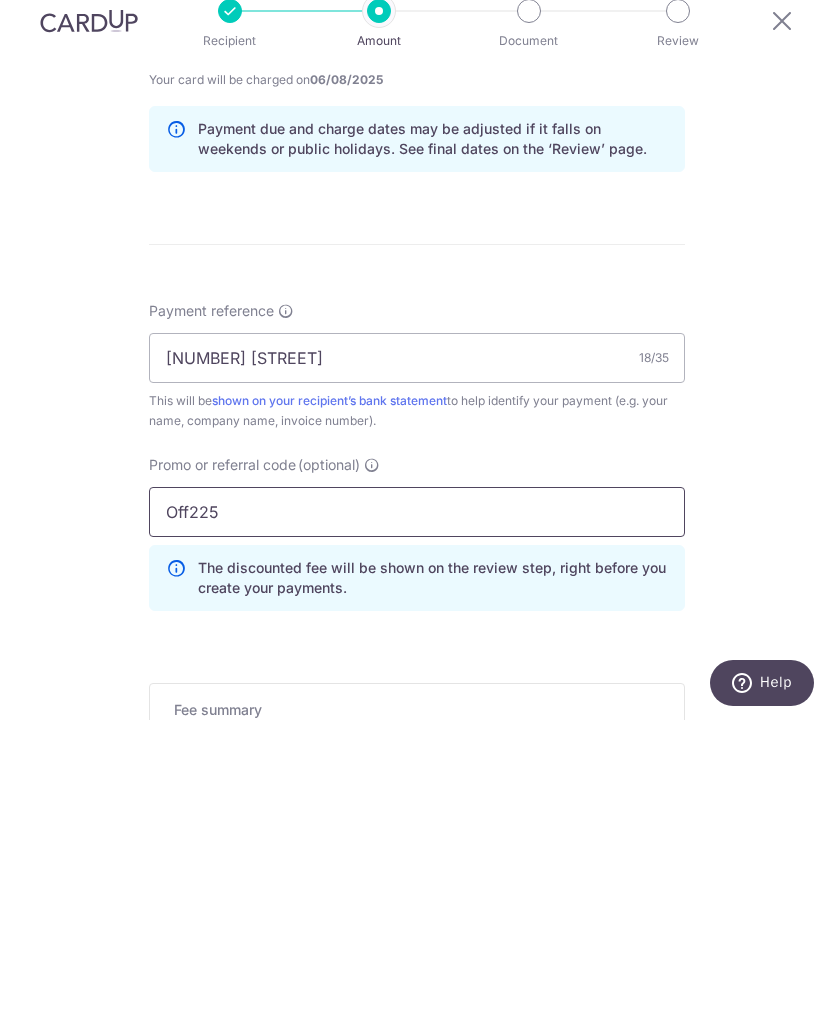 type on "Off225" 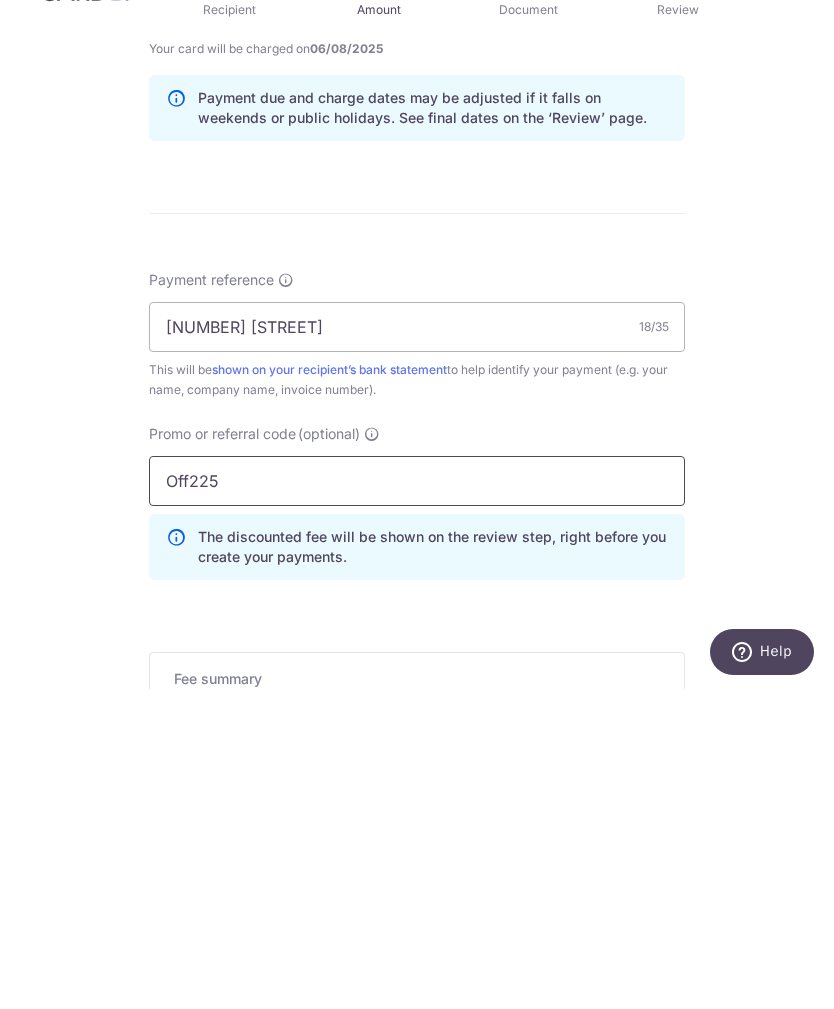 scroll, scrollTop: 64, scrollLeft: 0, axis: vertical 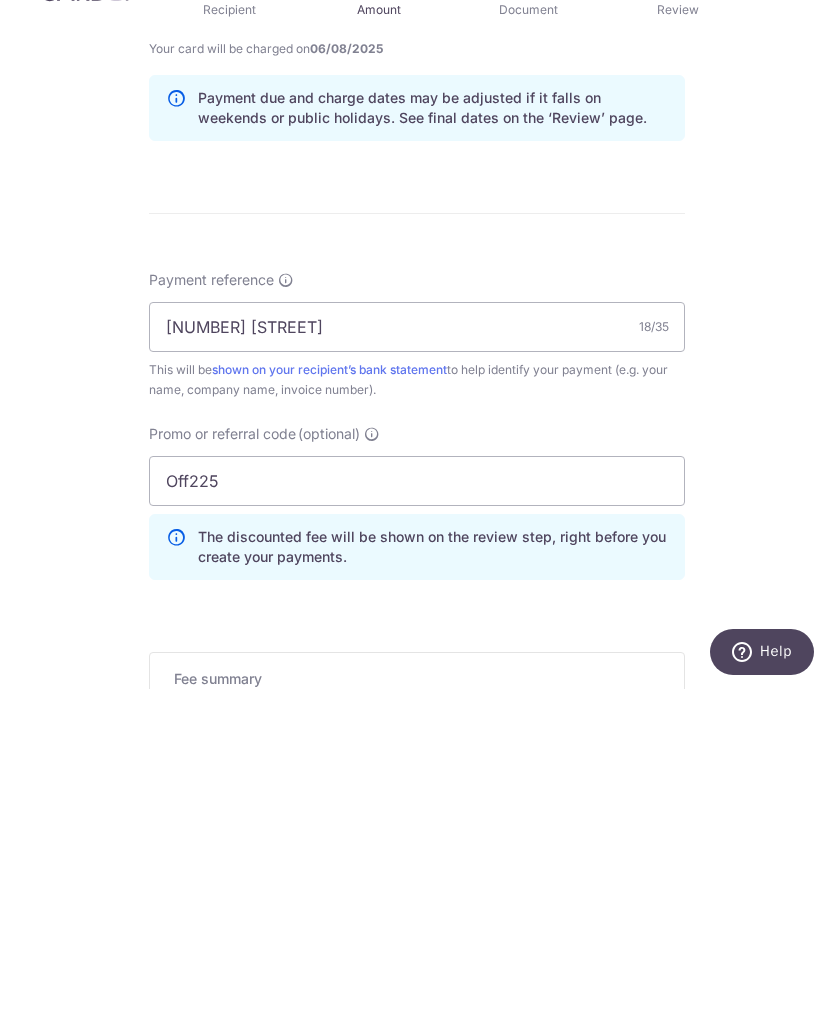 click on "Fee summary
Base fee
Extend fee
Next-day fee
Total Fee
SGD 16.69" at bounding box center [417, 1023] 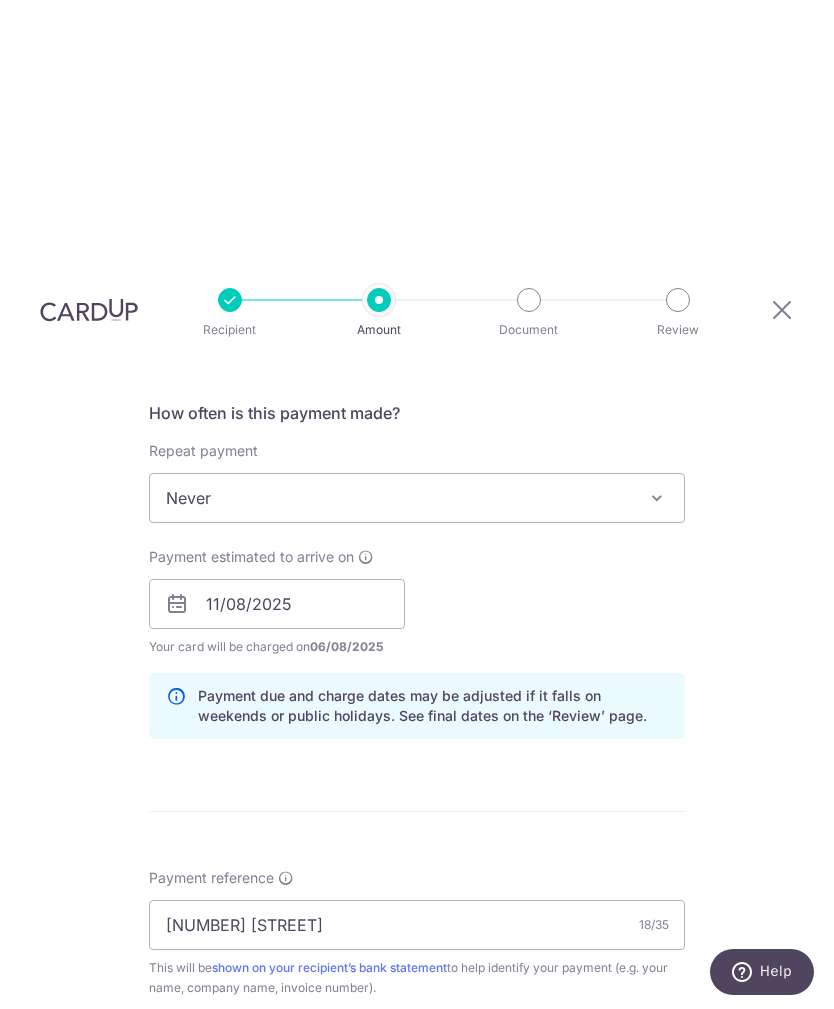scroll, scrollTop: 738, scrollLeft: 0, axis: vertical 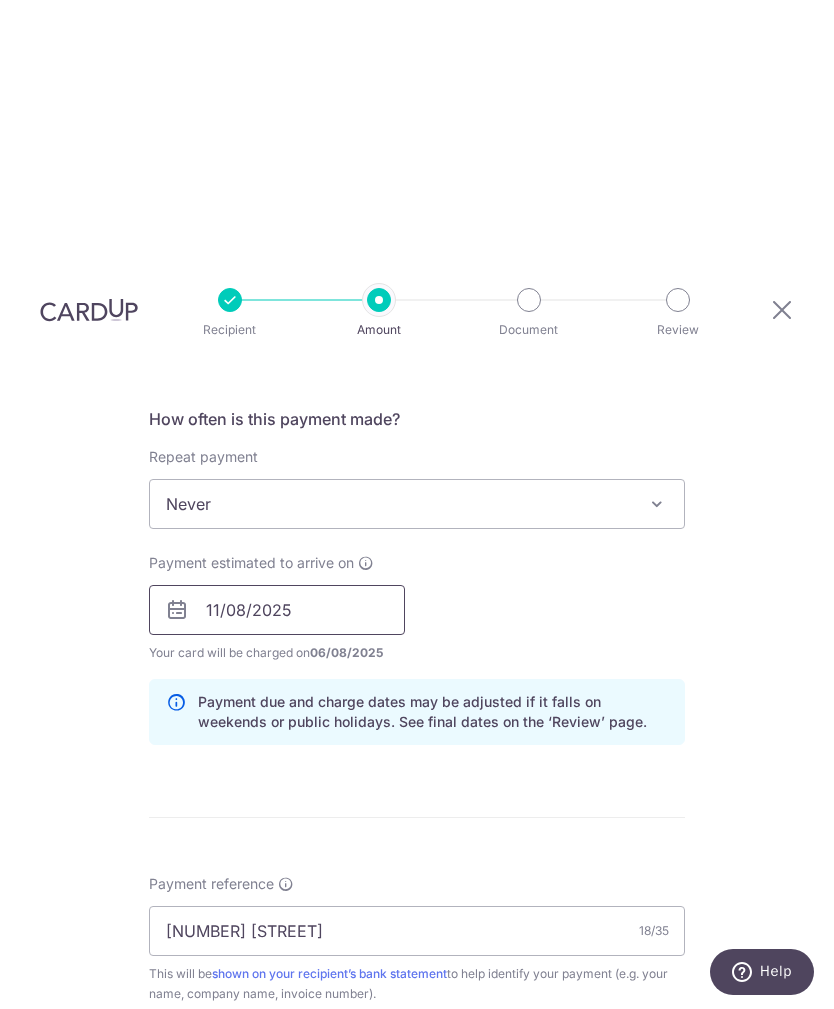 click on "11/08/2025" at bounding box center (277, 610) 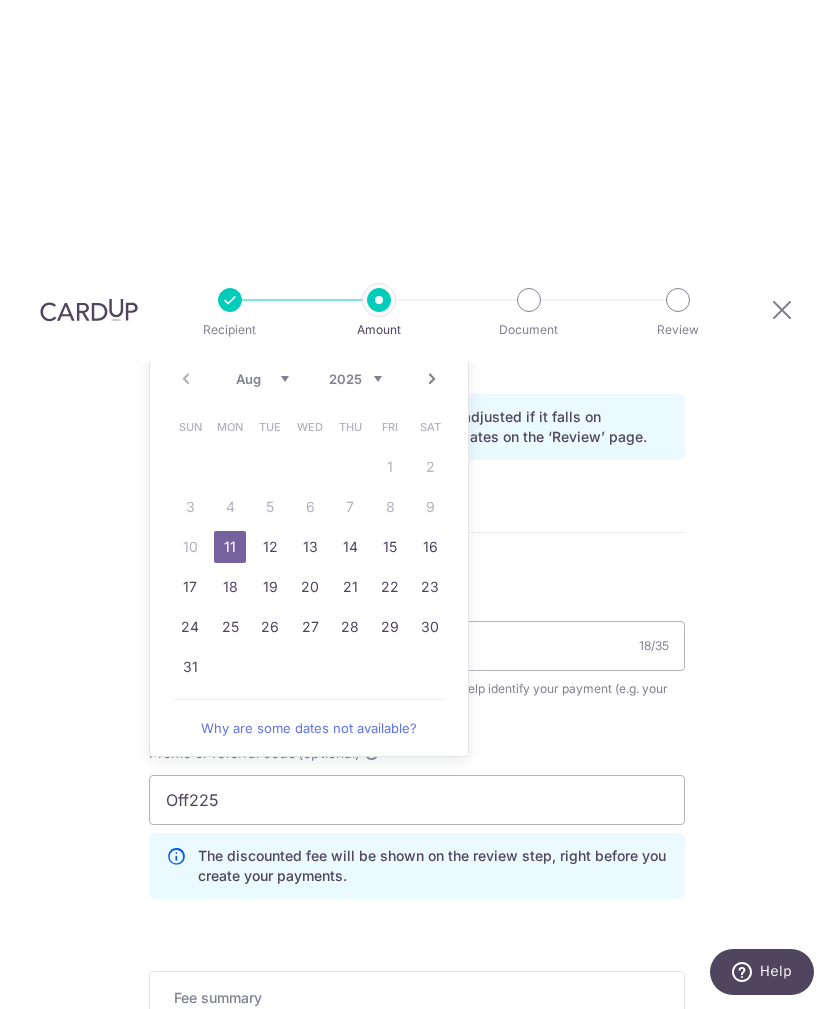 scroll, scrollTop: 1022, scrollLeft: 0, axis: vertical 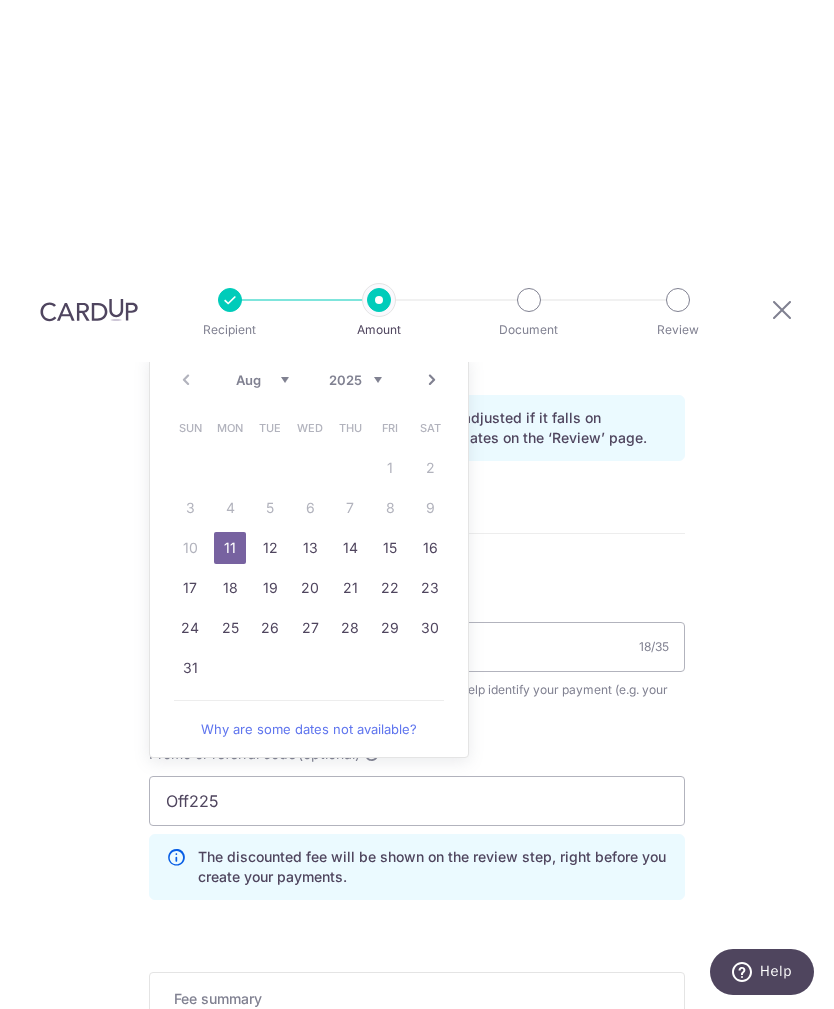 click on "12" at bounding box center [270, 548] 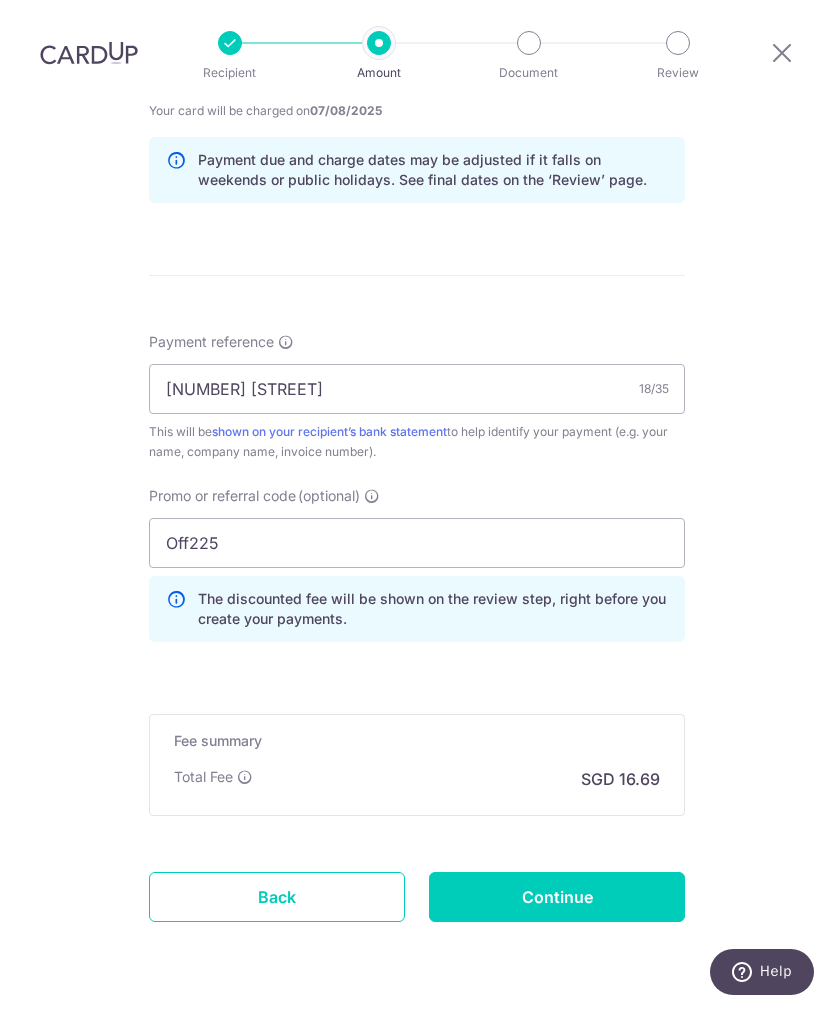 scroll, scrollTop: 1022, scrollLeft: 0, axis: vertical 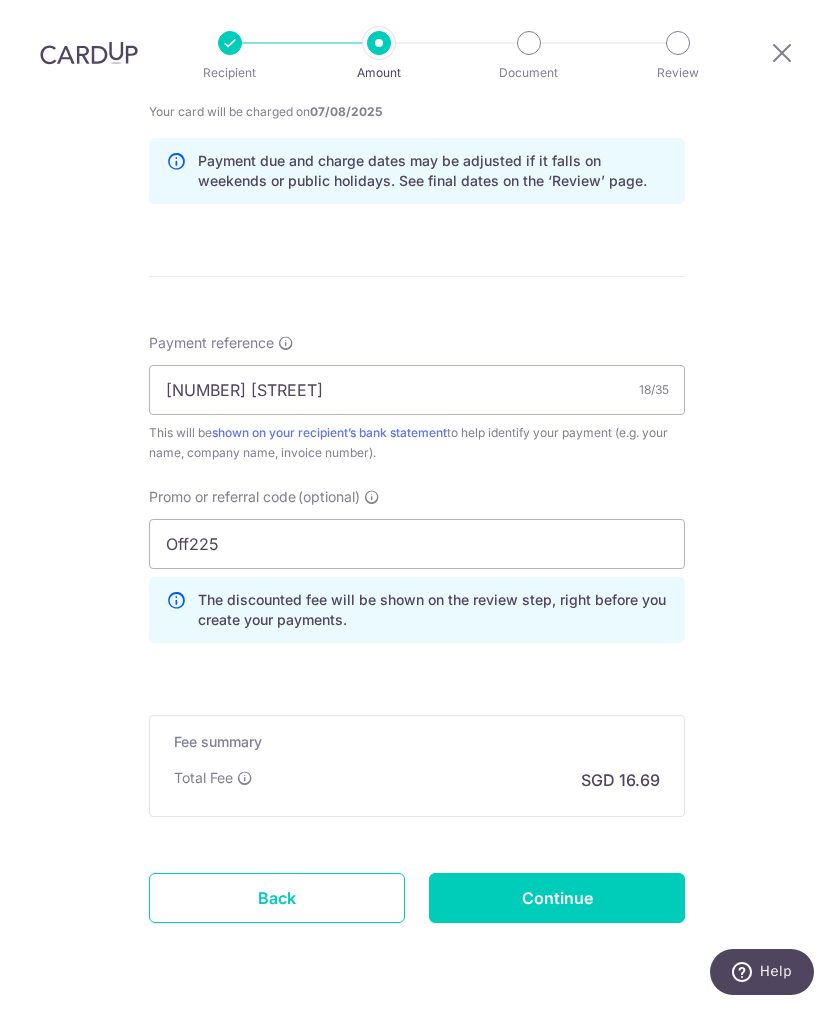click on "Continue" at bounding box center [557, 898] 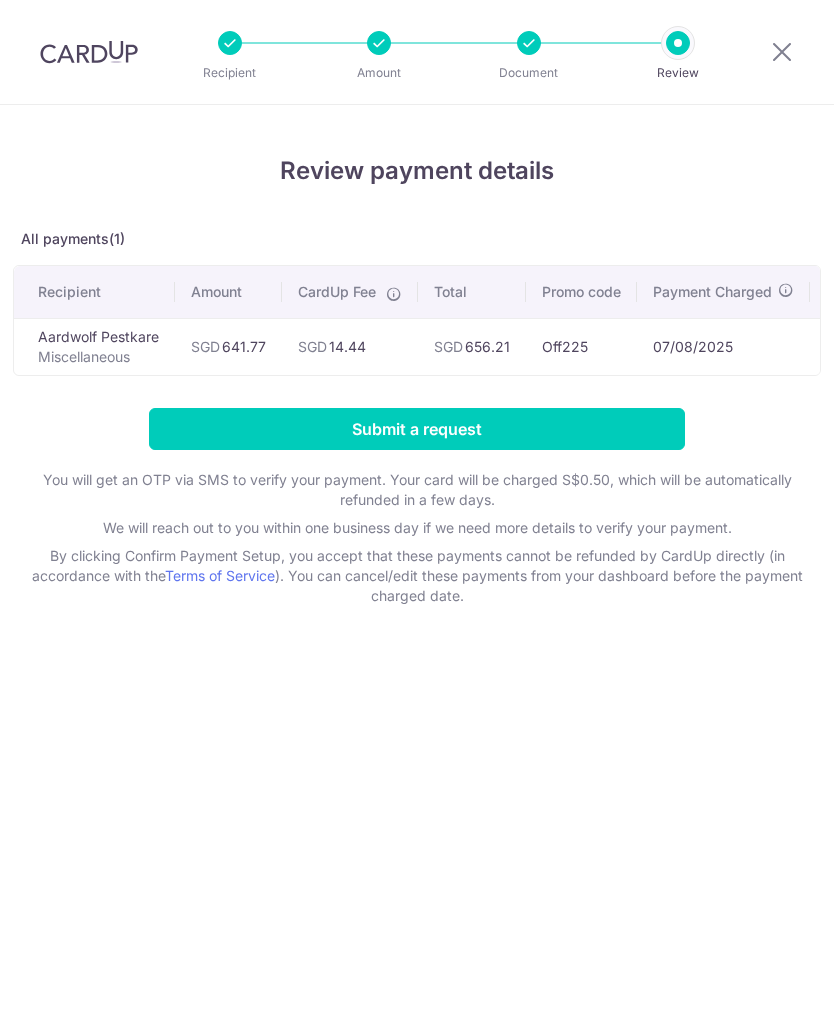 scroll, scrollTop: 0, scrollLeft: 0, axis: both 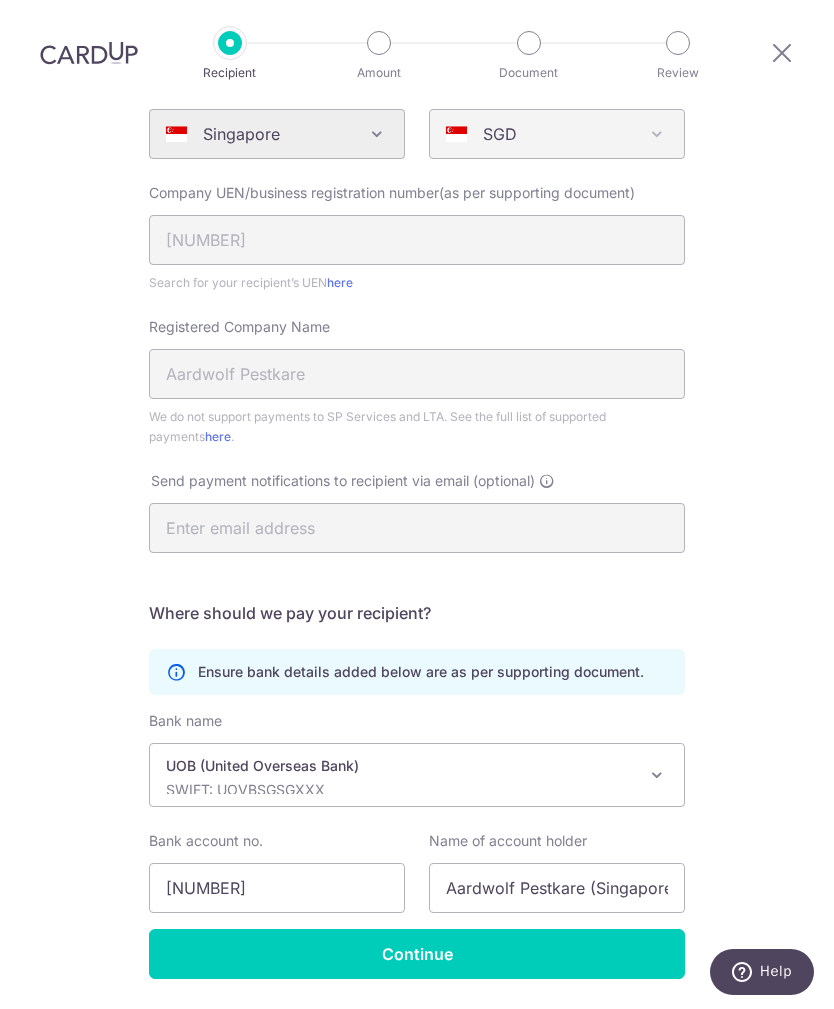 click on "Continue" at bounding box center (417, 954) 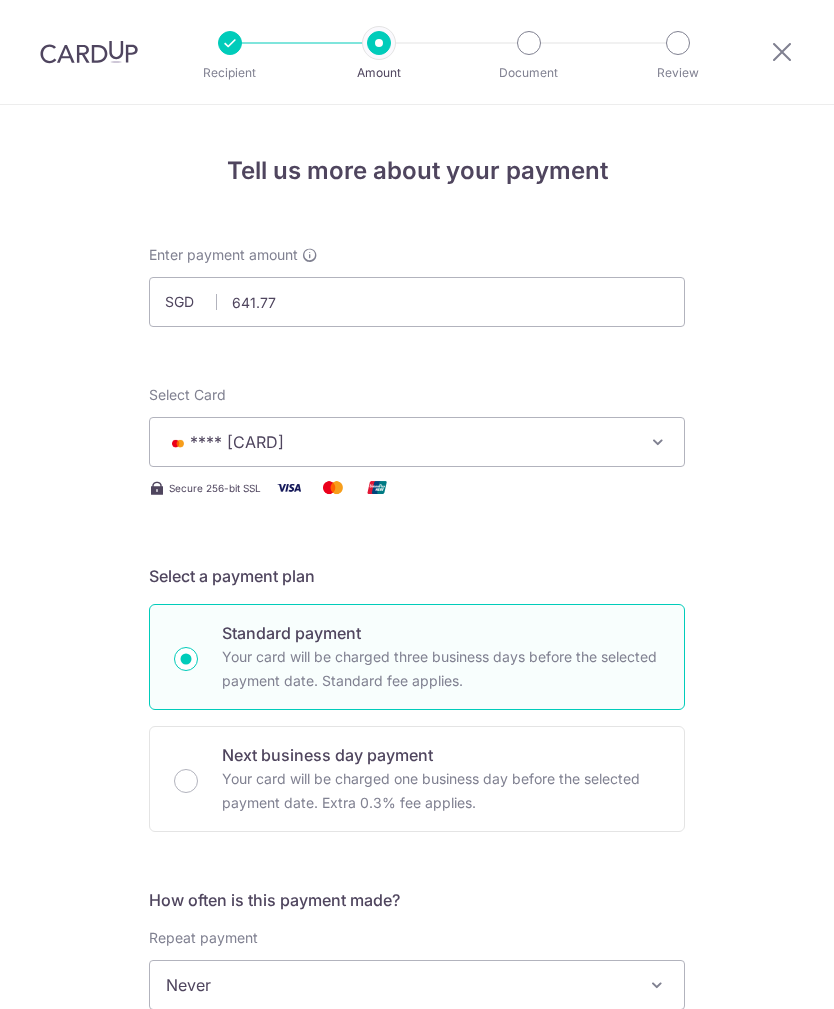 scroll, scrollTop: 0, scrollLeft: 0, axis: both 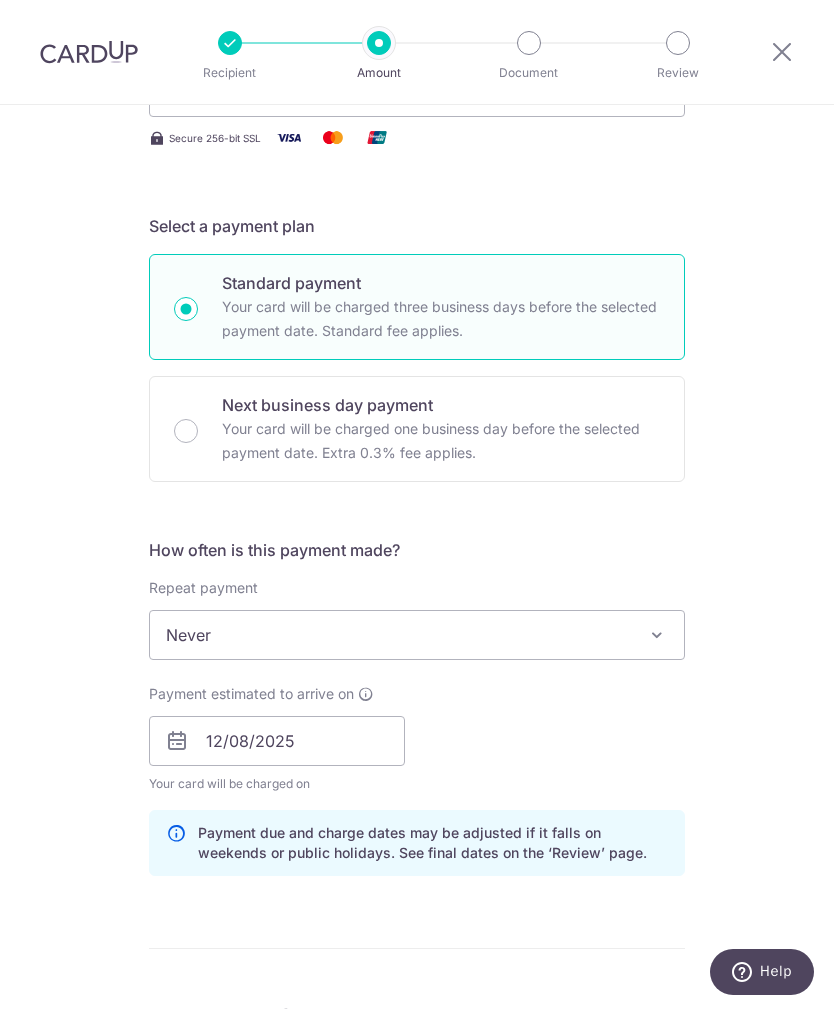 click at bounding box center [177, 741] 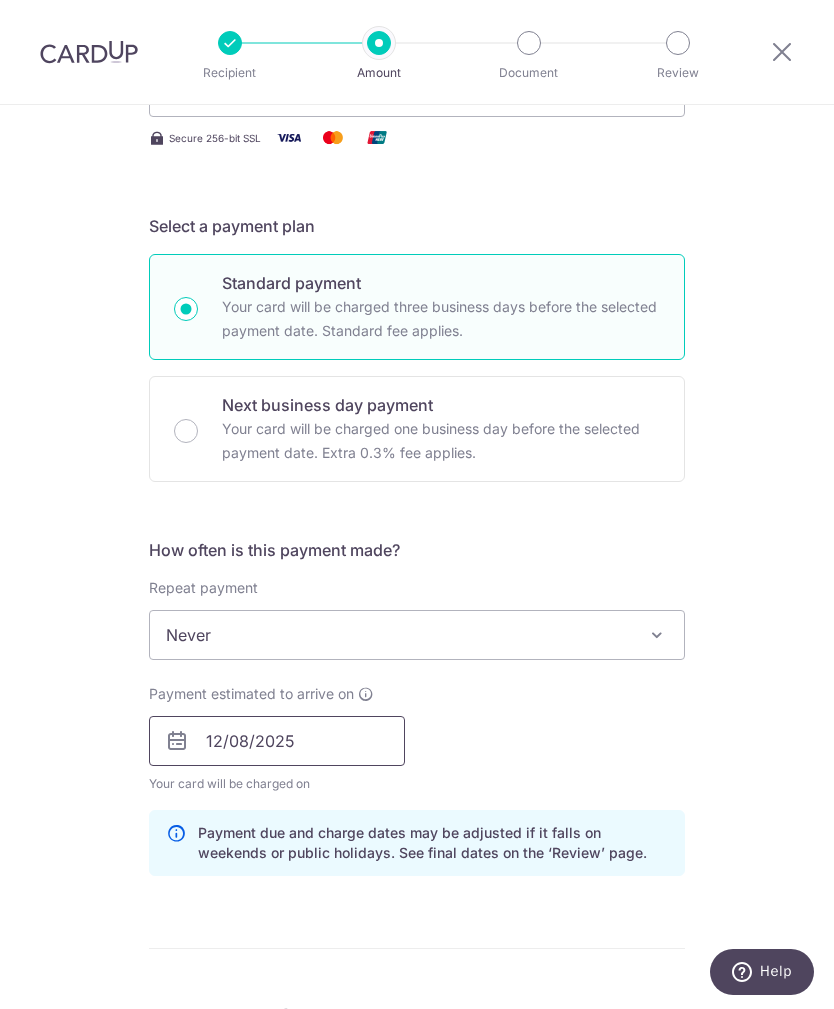 click on "12/08/2025" at bounding box center [277, 741] 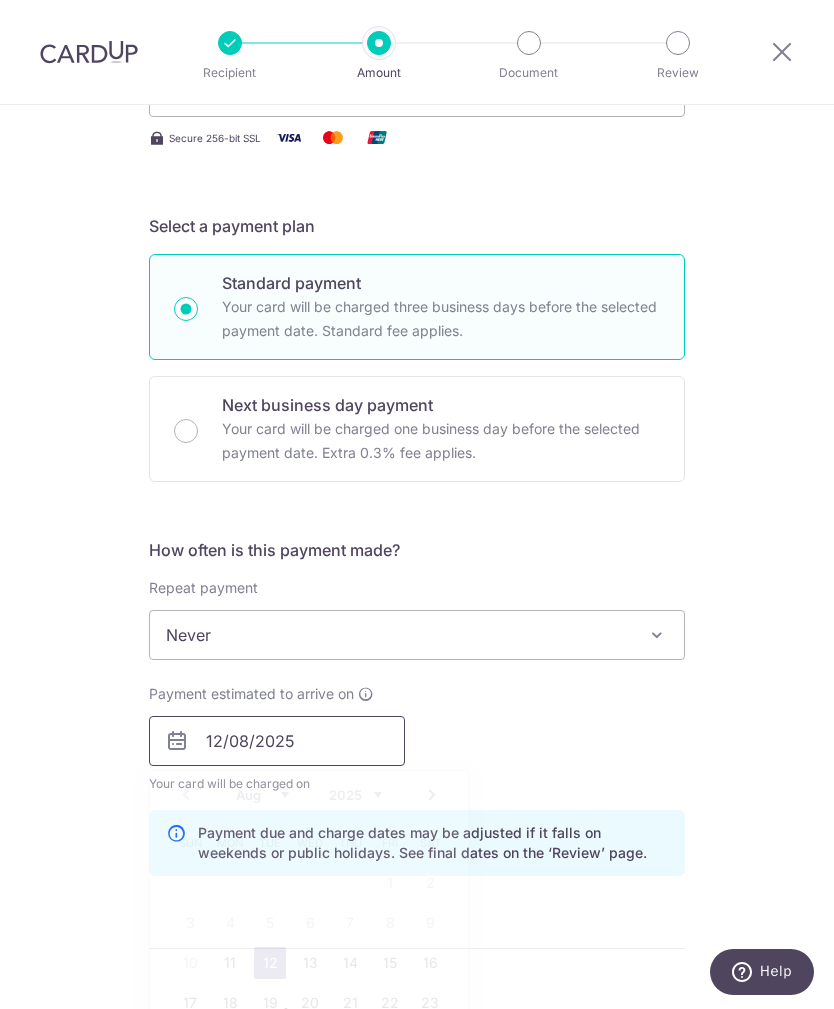 scroll, scrollTop: 64, scrollLeft: 0, axis: vertical 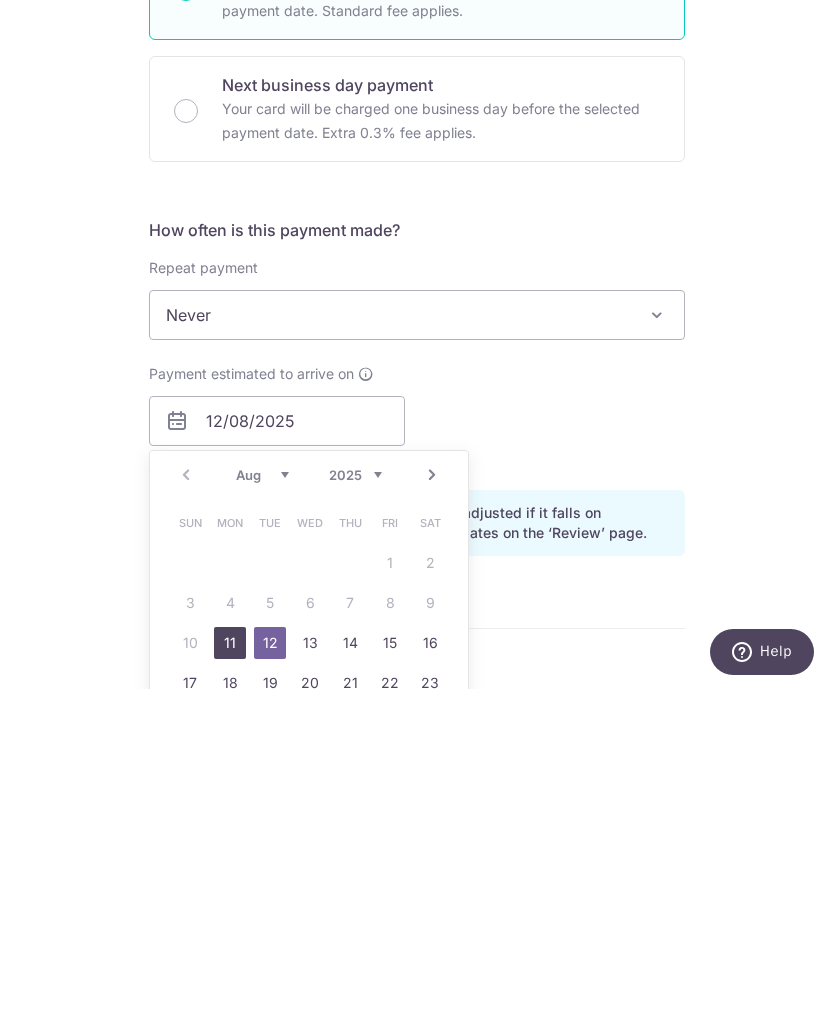 click on "11" at bounding box center [230, 963] 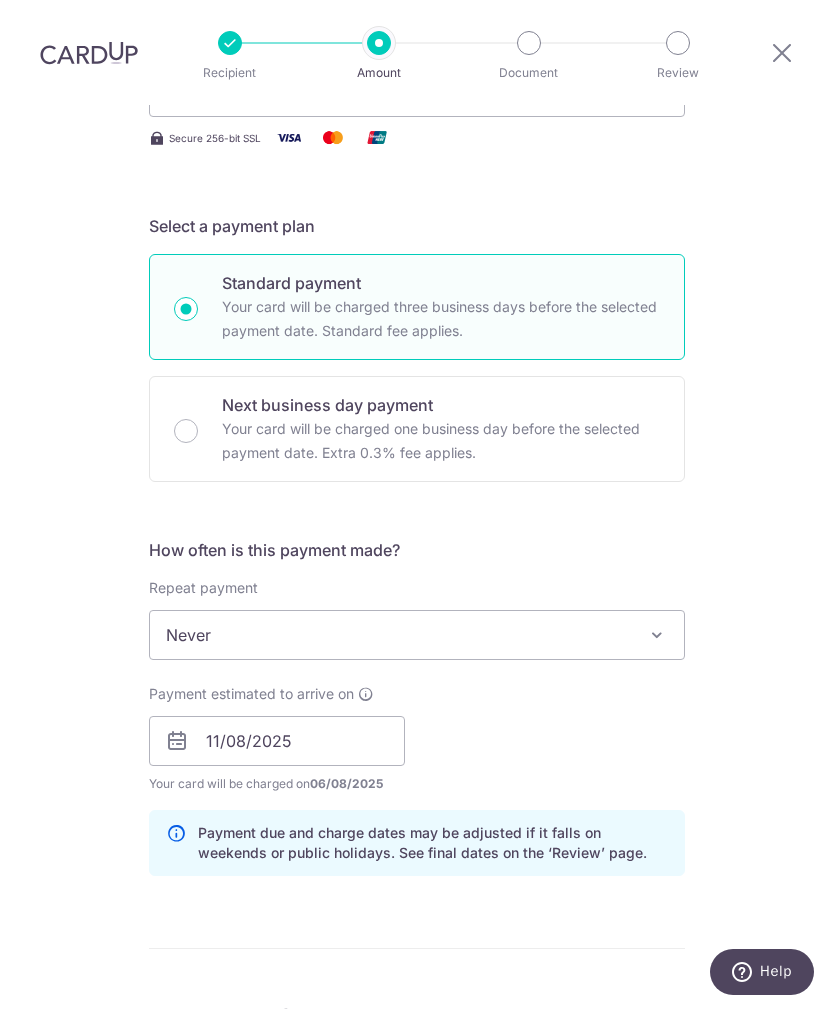 click at bounding box center [177, 741] 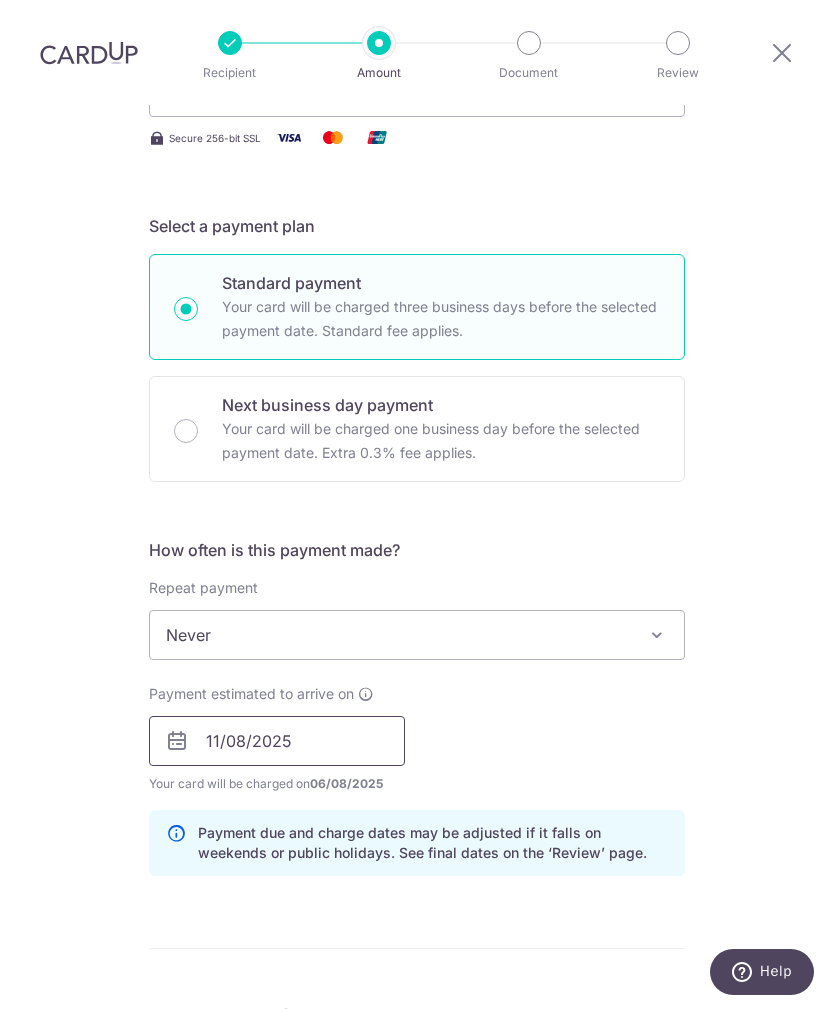 click on "11/08/2025" at bounding box center (277, 741) 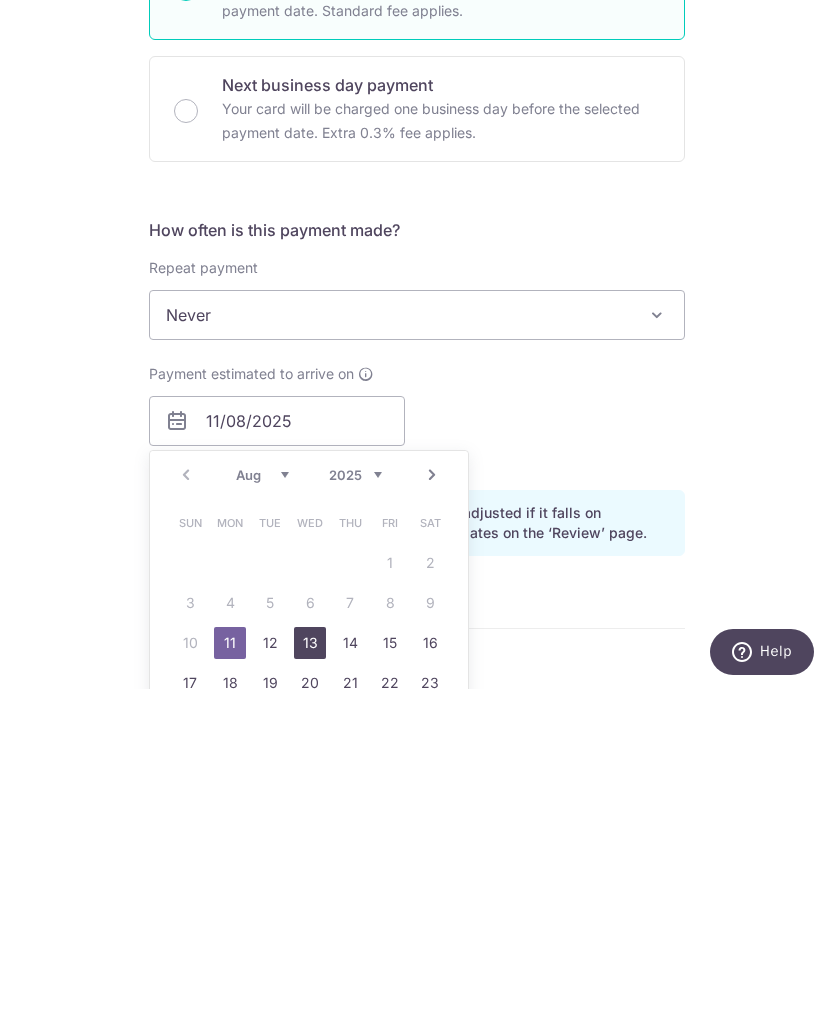 click on "13" at bounding box center [310, 963] 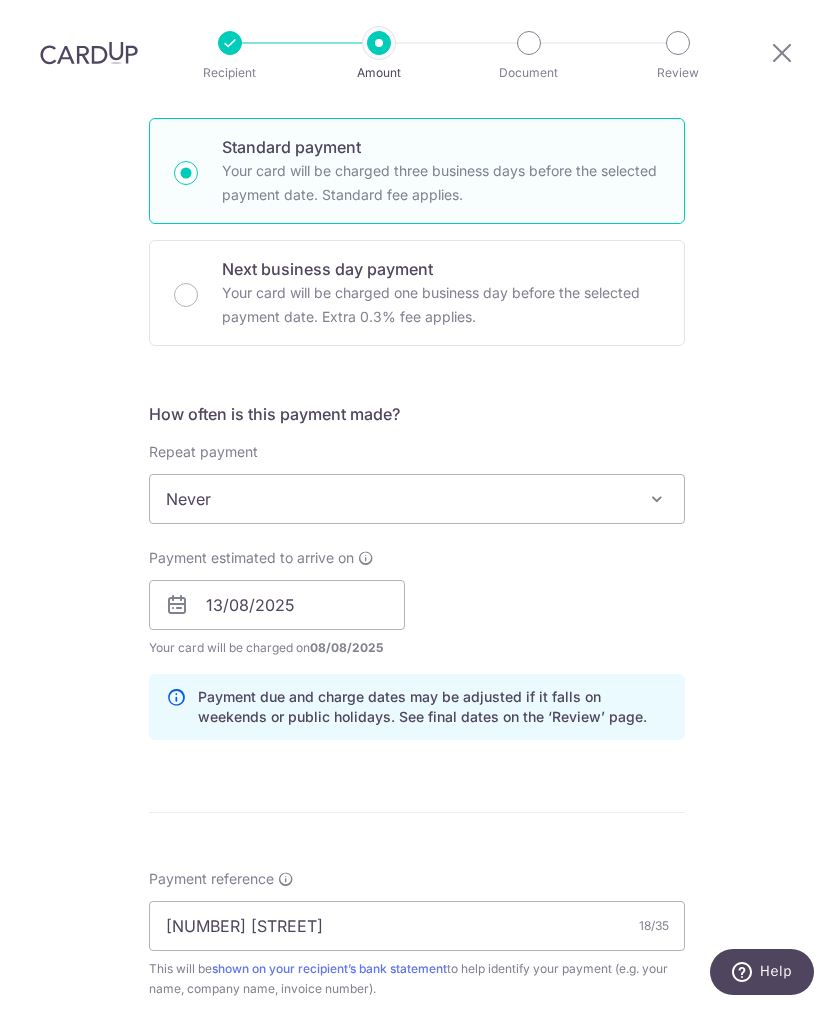 scroll, scrollTop: 487, scrollLeft: 0, axis: vertical 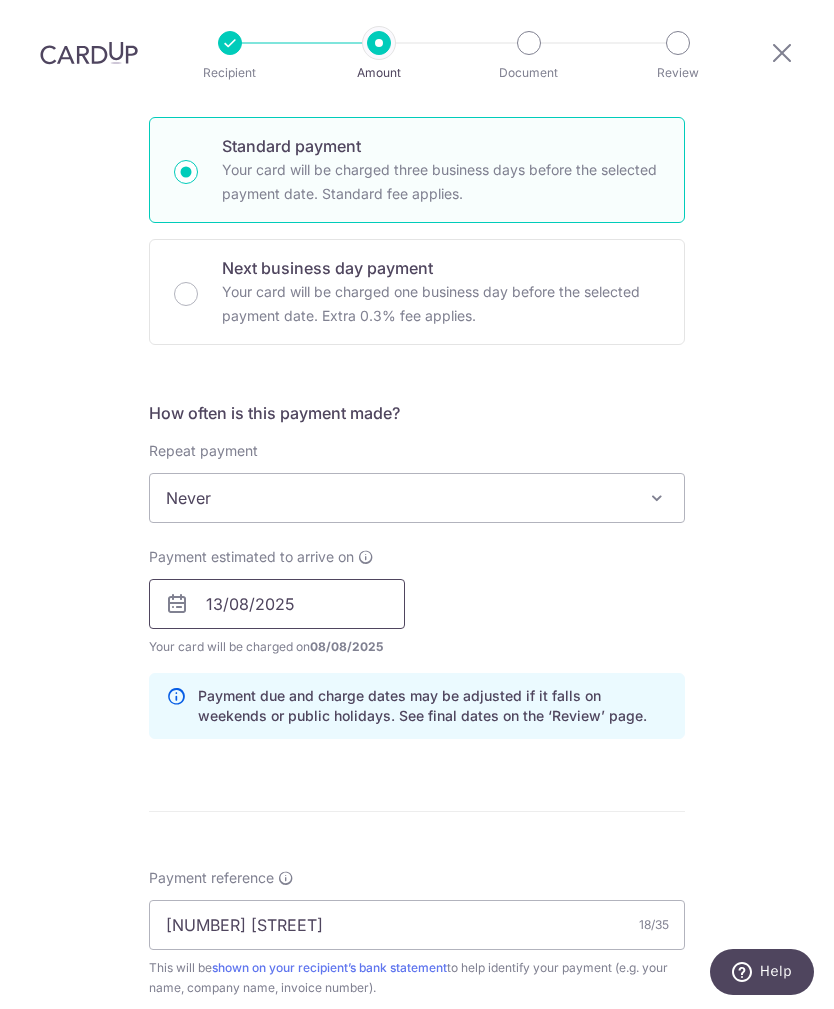 click on "13/08/2025" at bounding box center (277, 604) 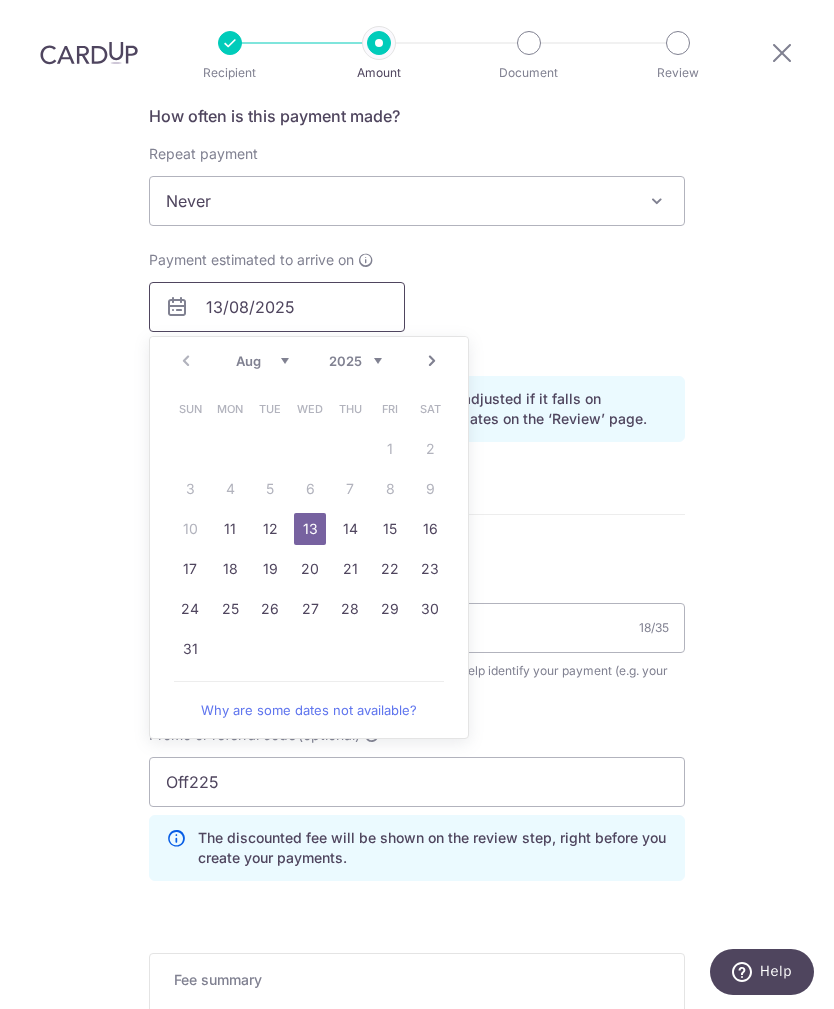 scroll, scrollTop: 785, scrollLeft: 0, axis: vertical 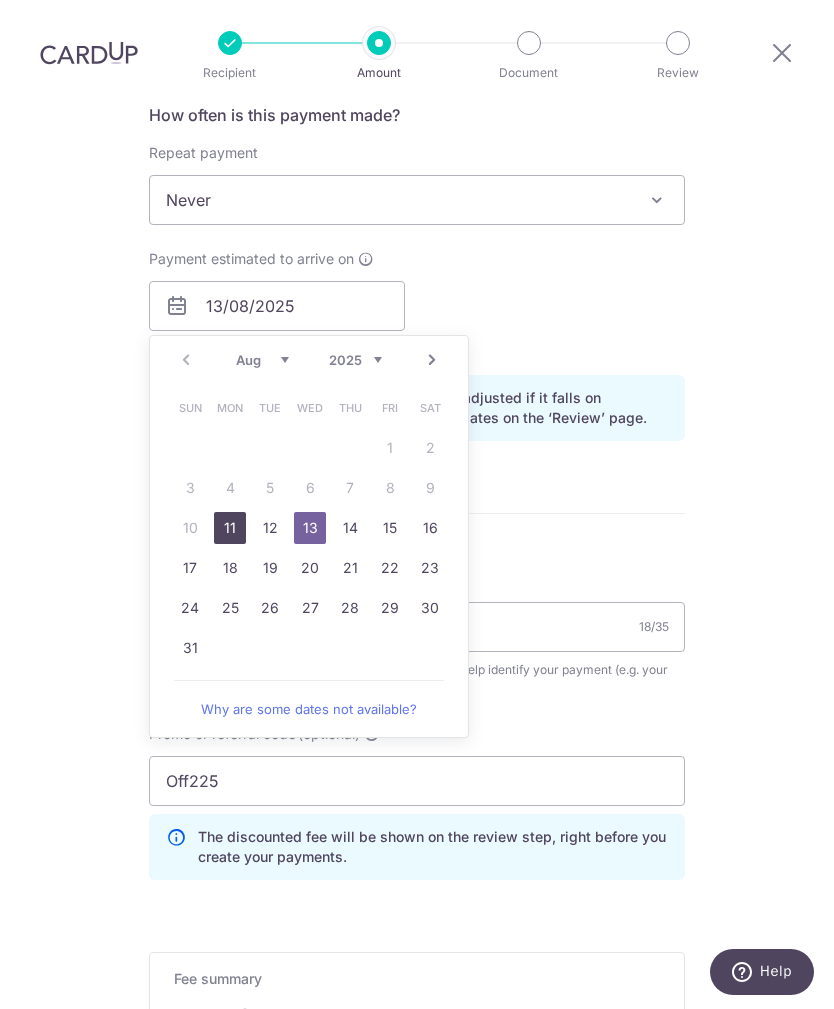 click on "11" at bounding box center (230, 528) 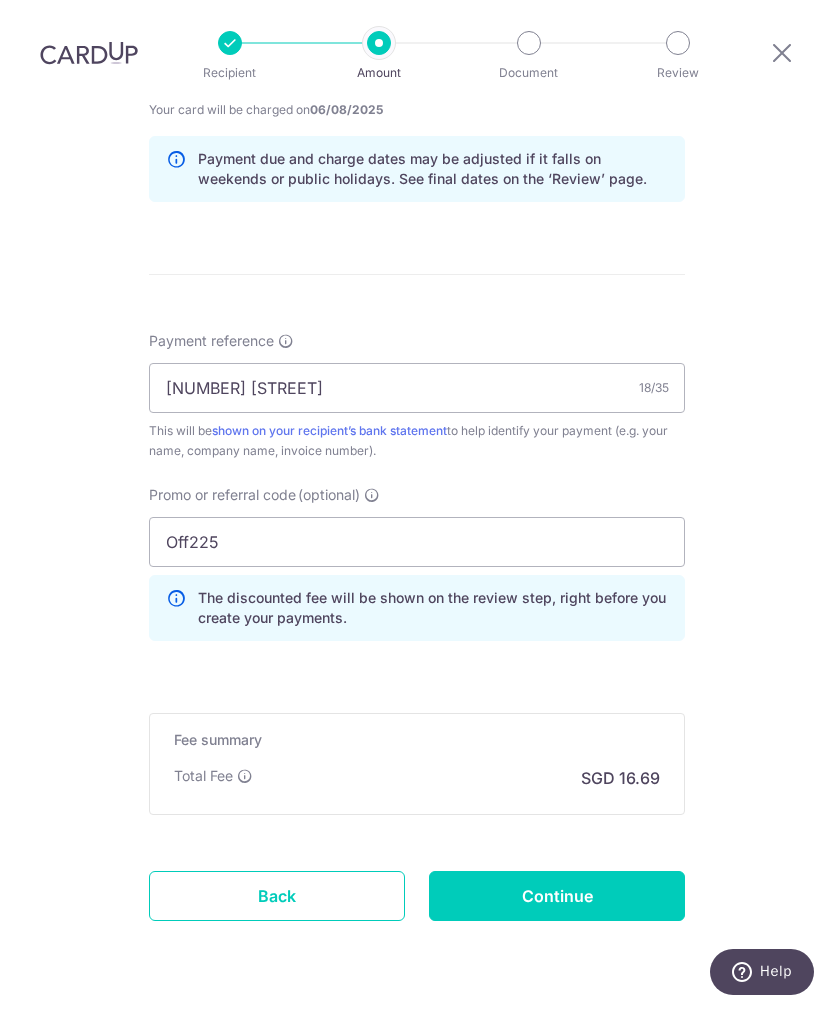 scroll, scrollTop: 1022, scrollLeft: 0, axis: vertical 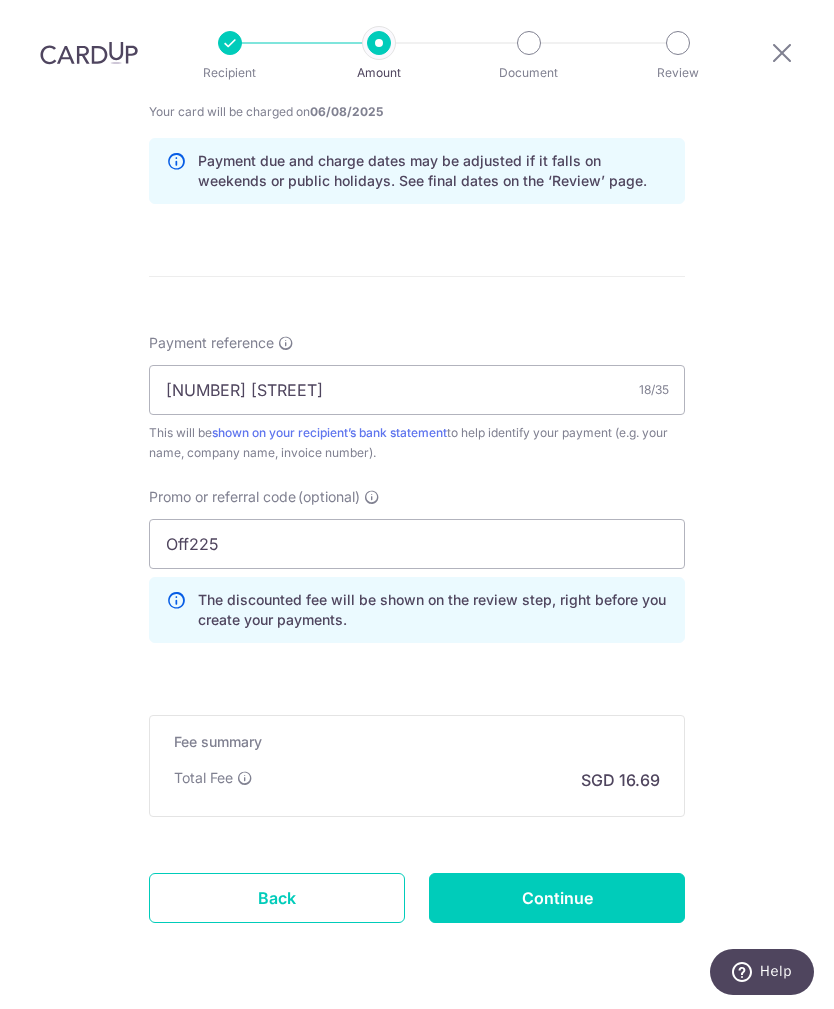click on "Continue" at bounding box center (557, 898) 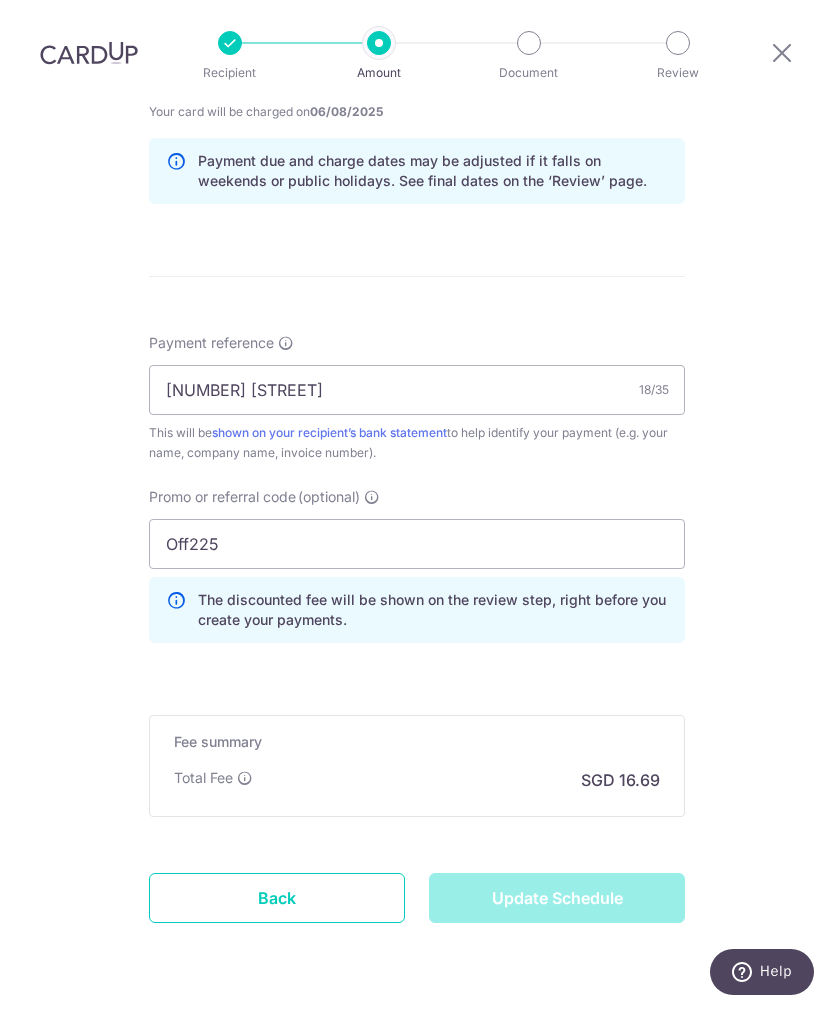 type on "Update Schedule" 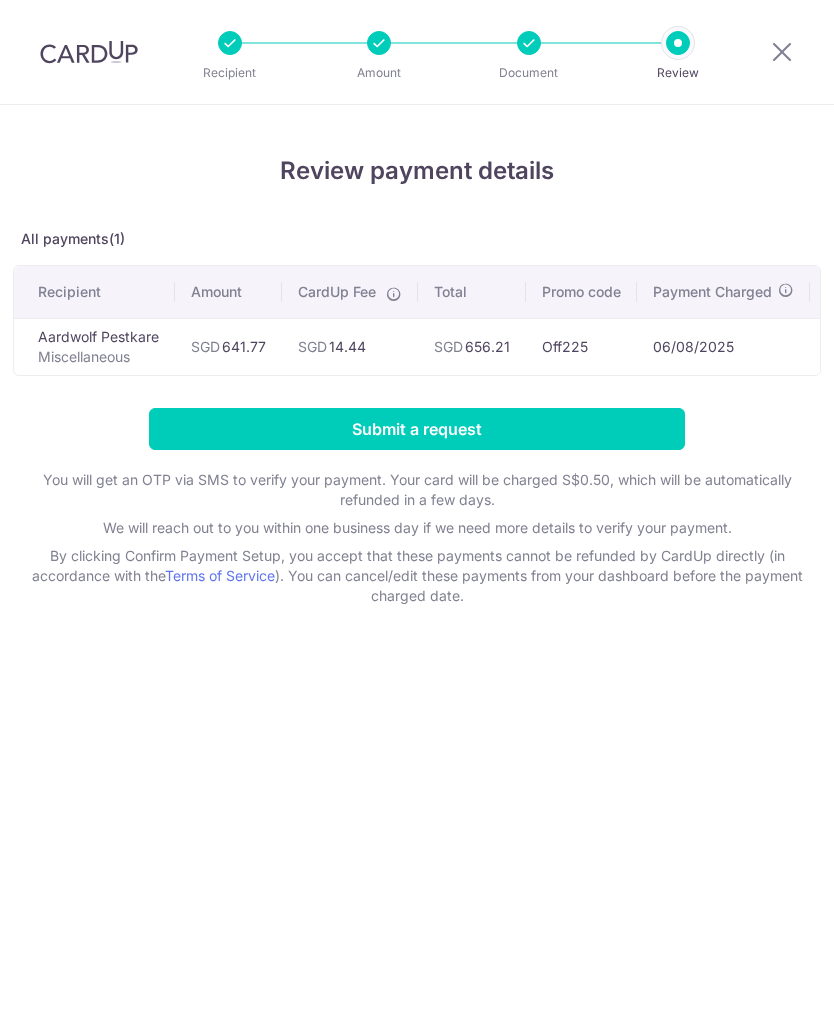 scroll, scrollTop: 0, scrollLeft: 0, axis: both 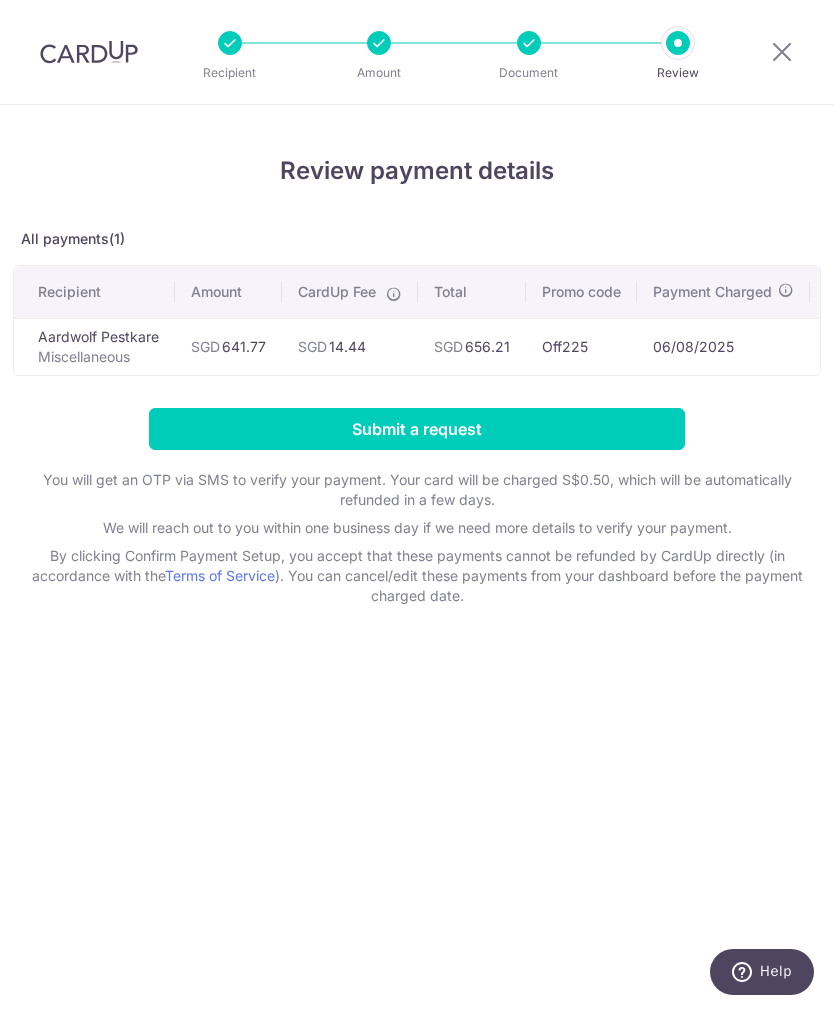 click on "Submit a request" at bounding box center [417, 429] 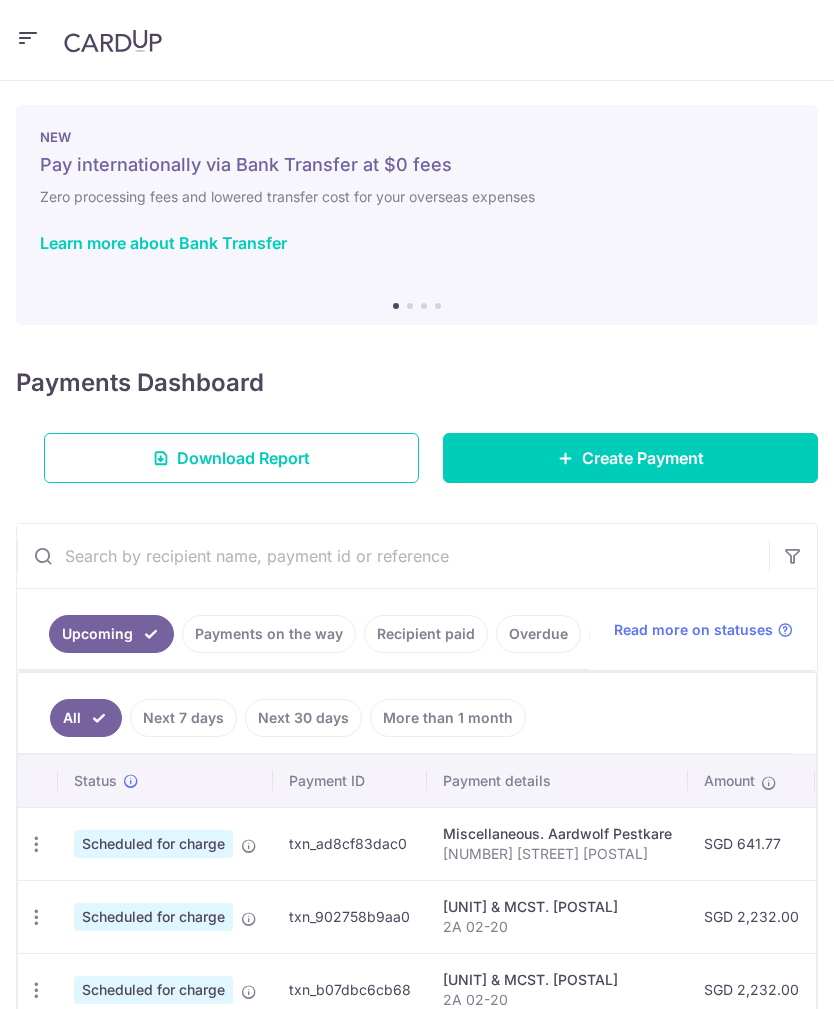 scroll, scrollTop: 0, scrollLeft: 0, axis: both 